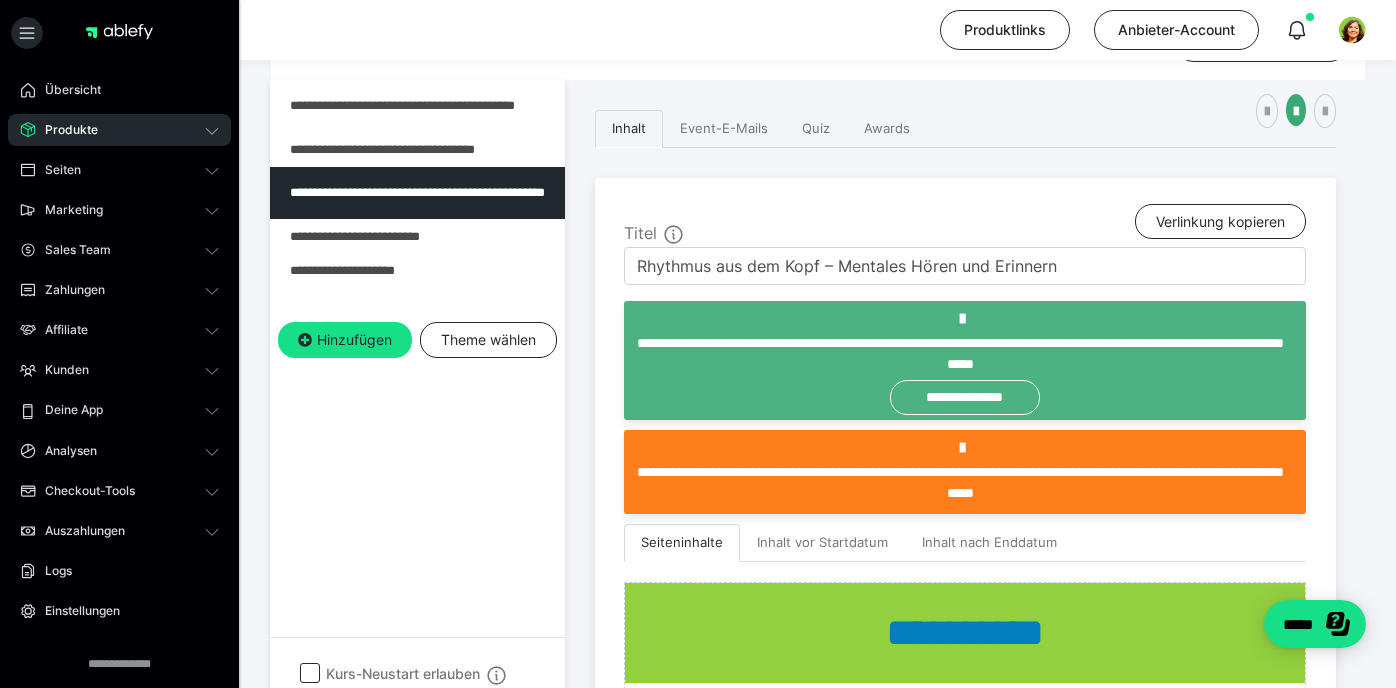 scroll, scrollTop: 0, scrollLeft: 0, axis: both 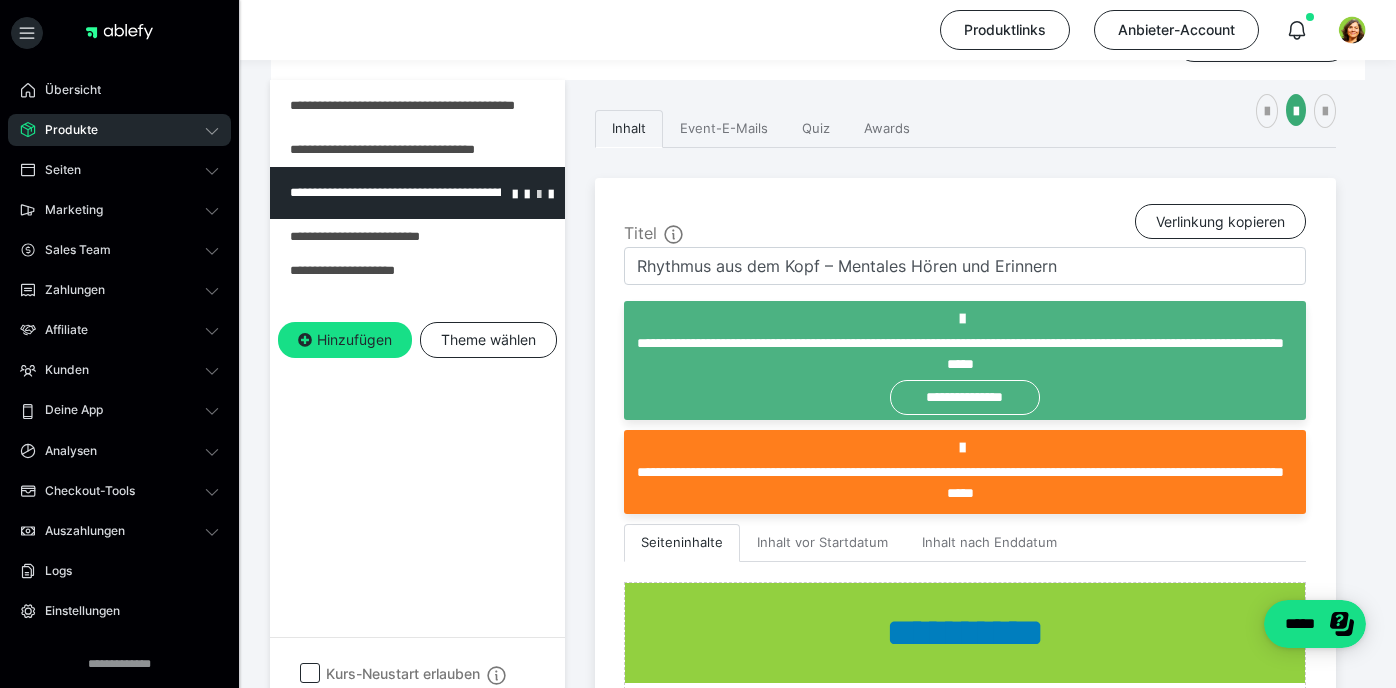 click at bounding box center [539, 193] 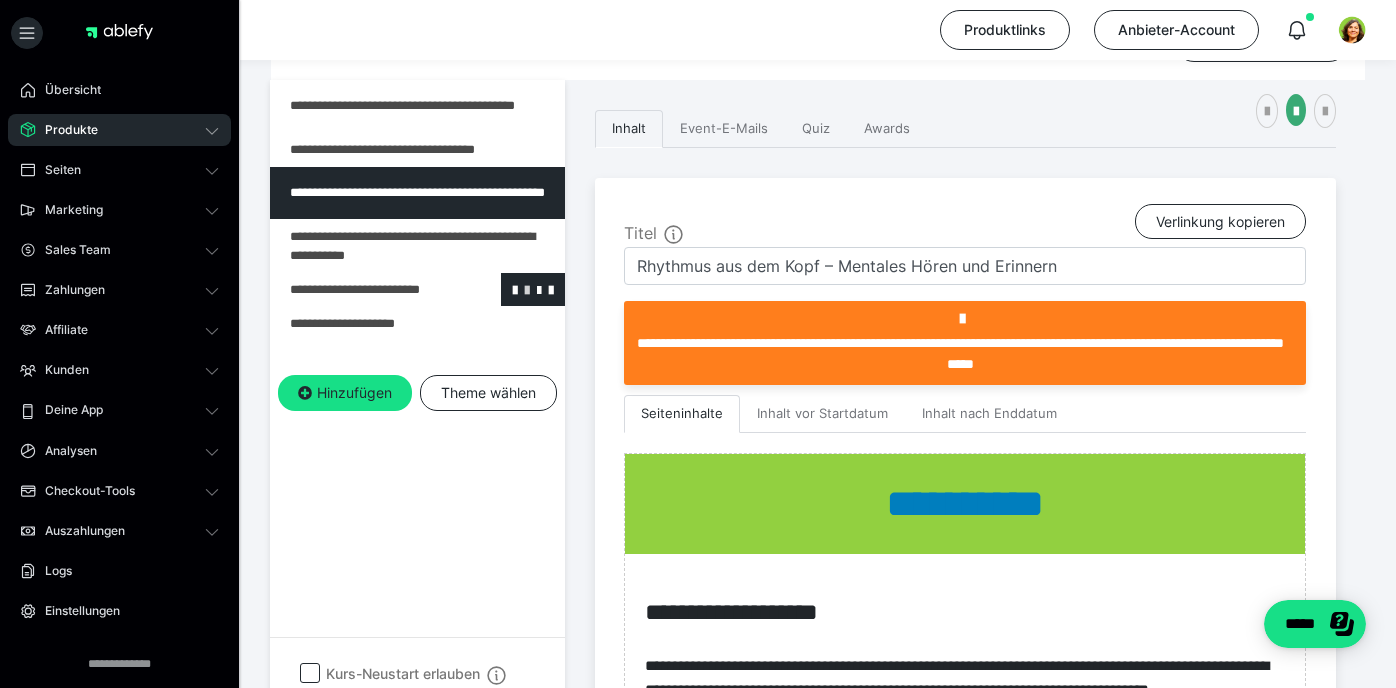 click at bounding box center (527, 289) 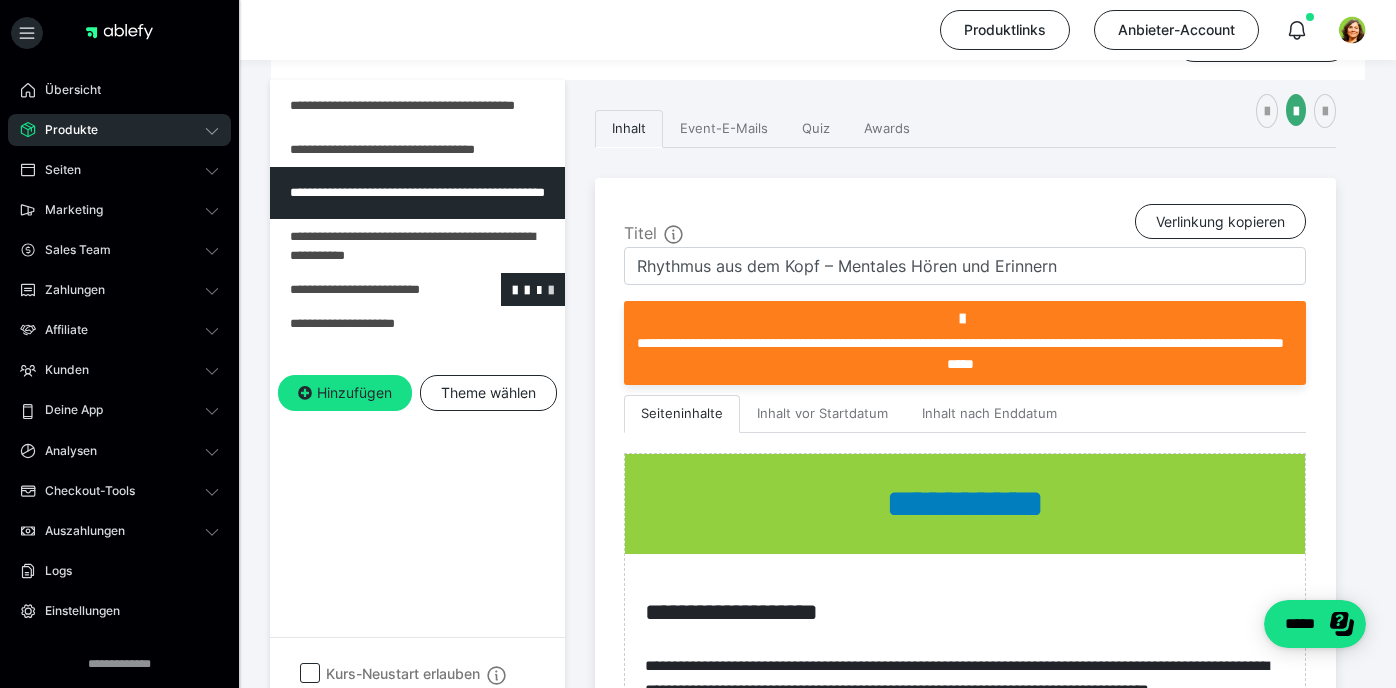 click at bounding box center (551, 289) 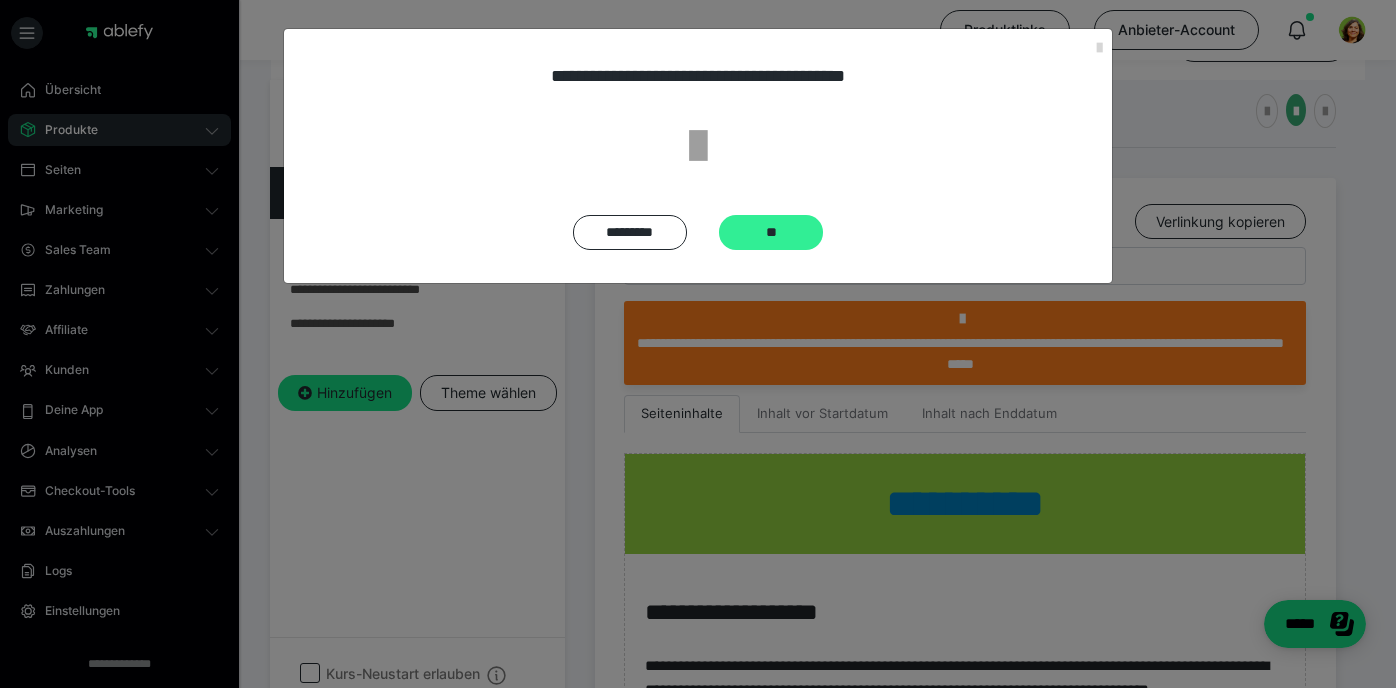 click on "**" at bounding box center (771, 232) 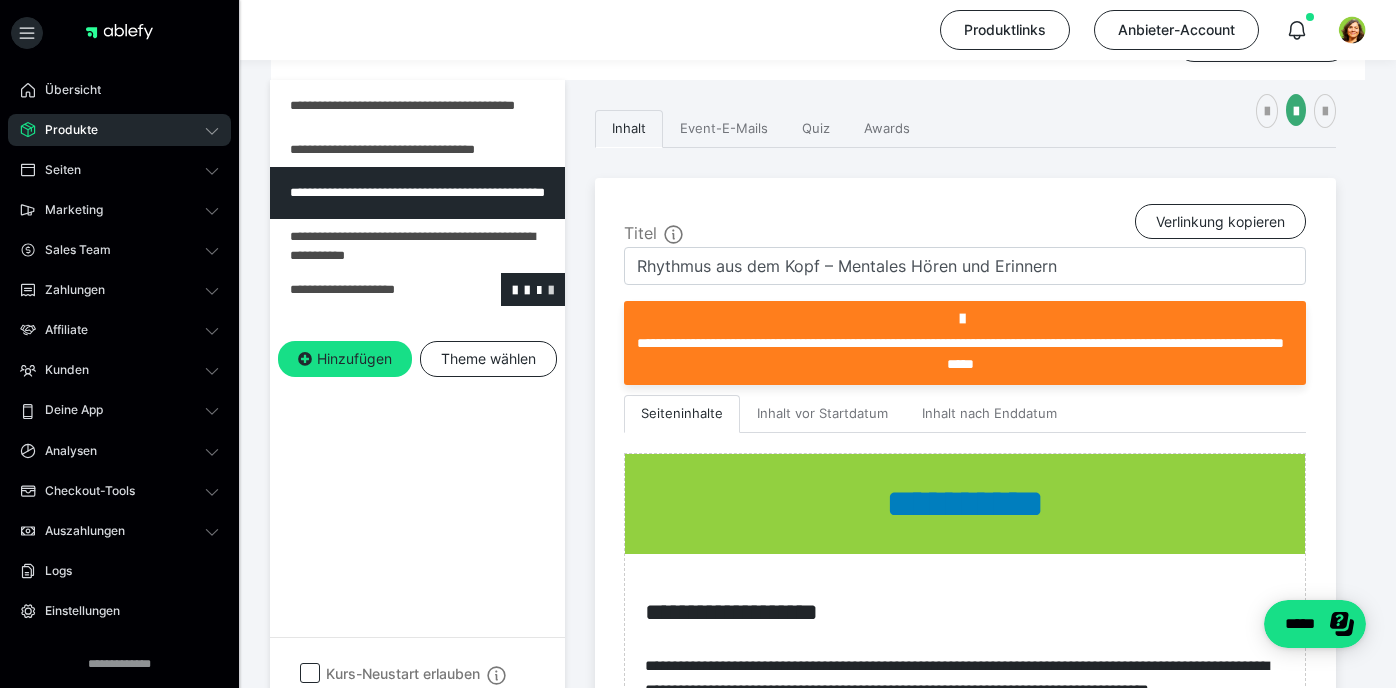 click at bounding box center [551, 289] 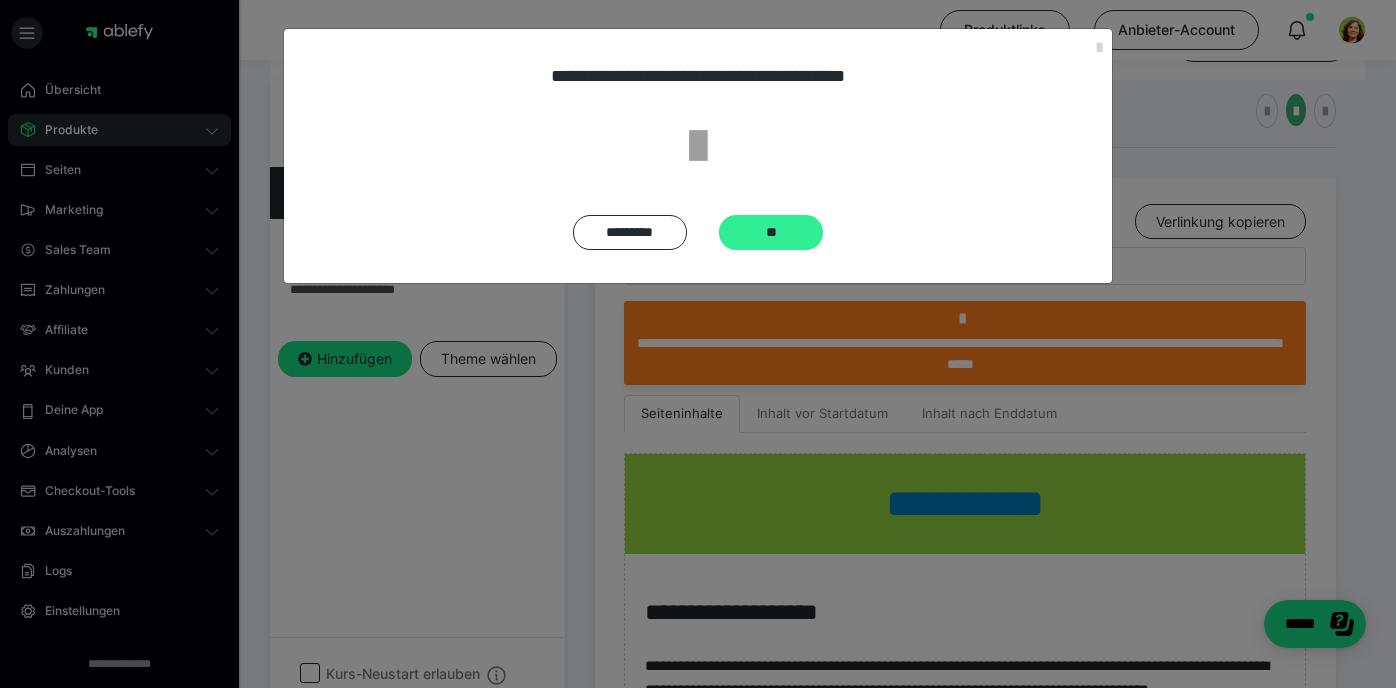 click on "**" at bounding box center (771, 232) 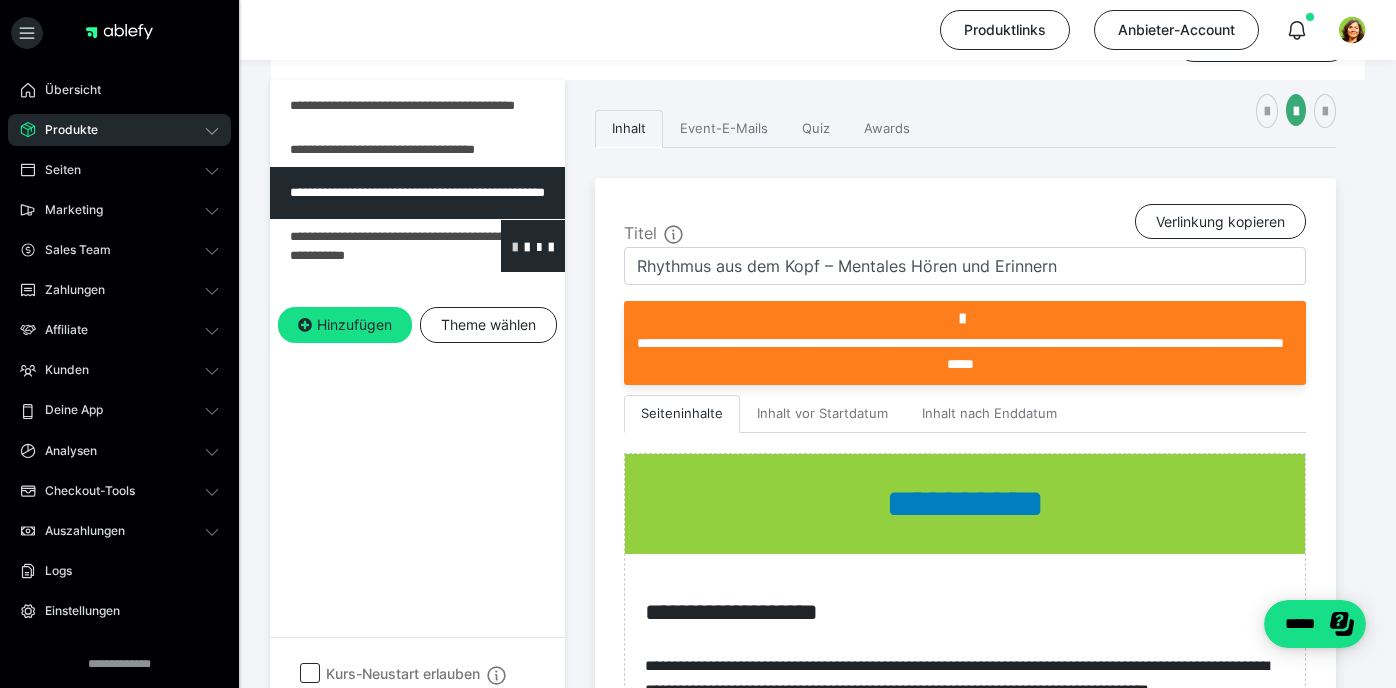 click at bounding box center [515, 246] 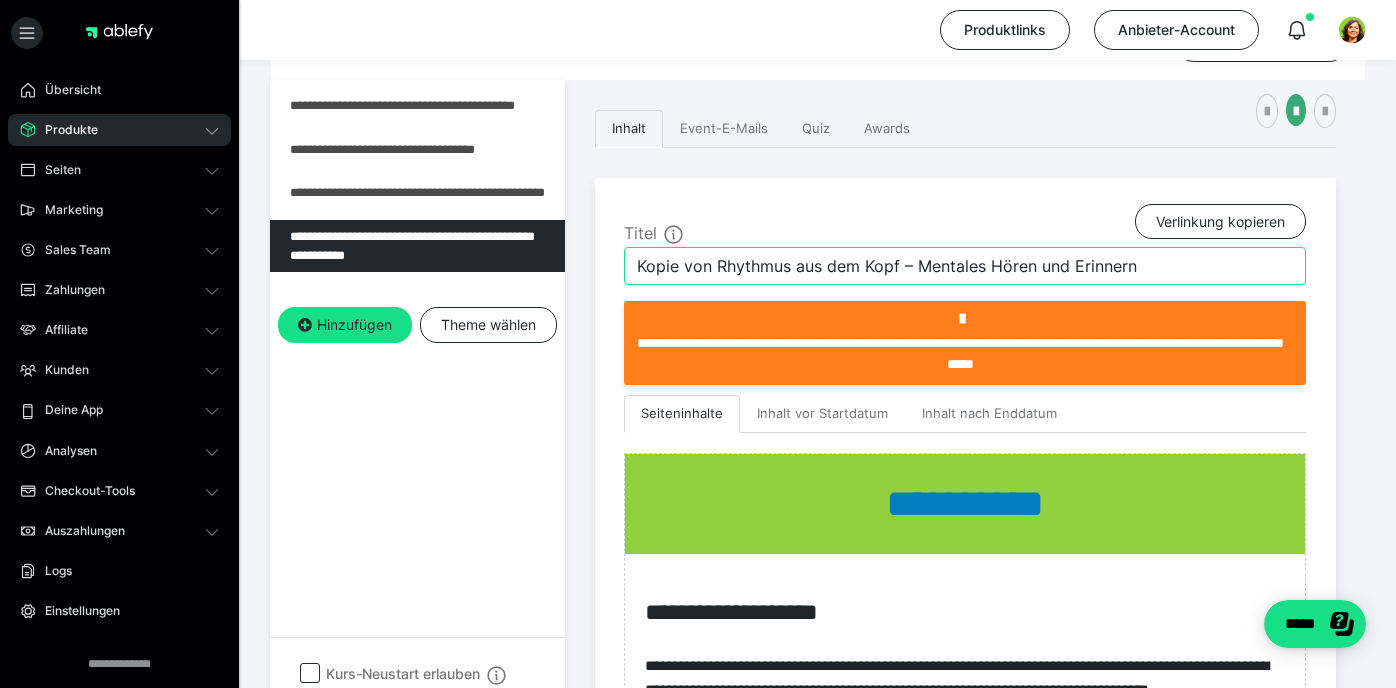 click on "Kopie von Rhythmus aus dem Kopf – Mentales Hören und Erinnern" at bounding box center [965, 266] 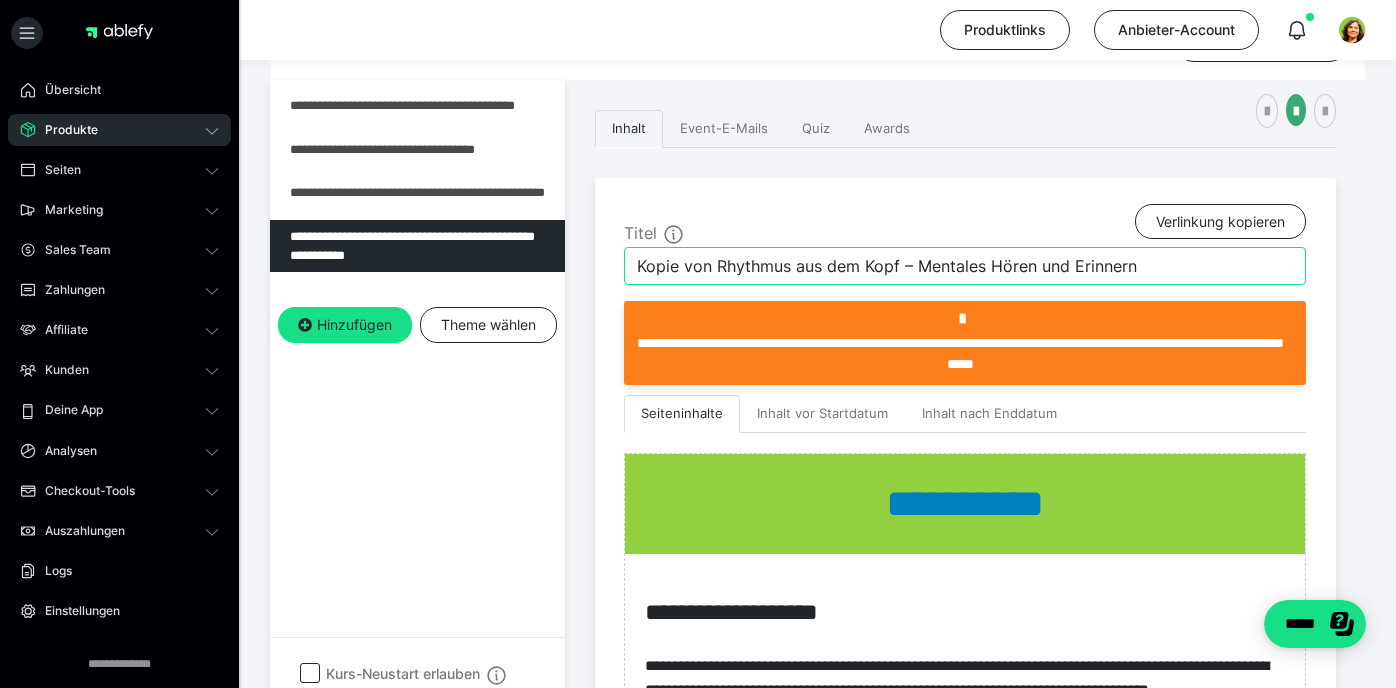 paste on "Der Körper hört mit – Rhythmus spüren ohne Klang" 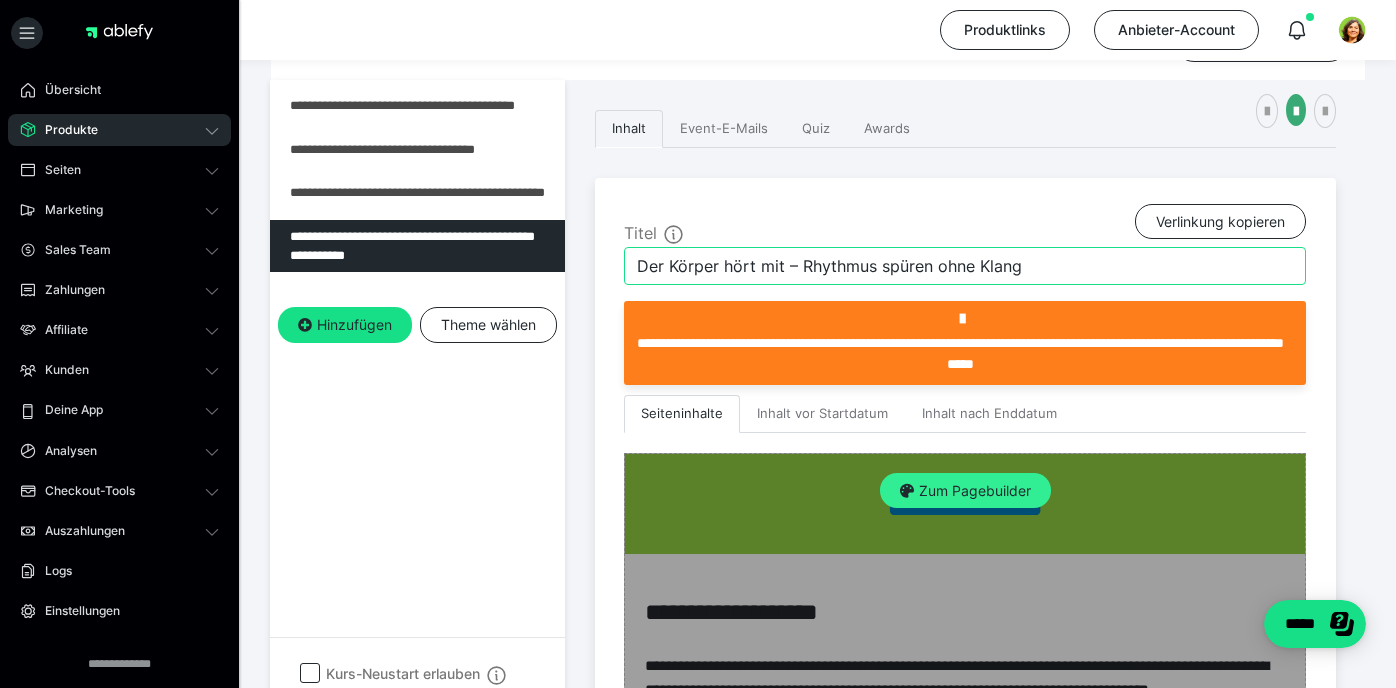 type on "Der Körper hört mit – Rhythmus spüren ohne Klang" 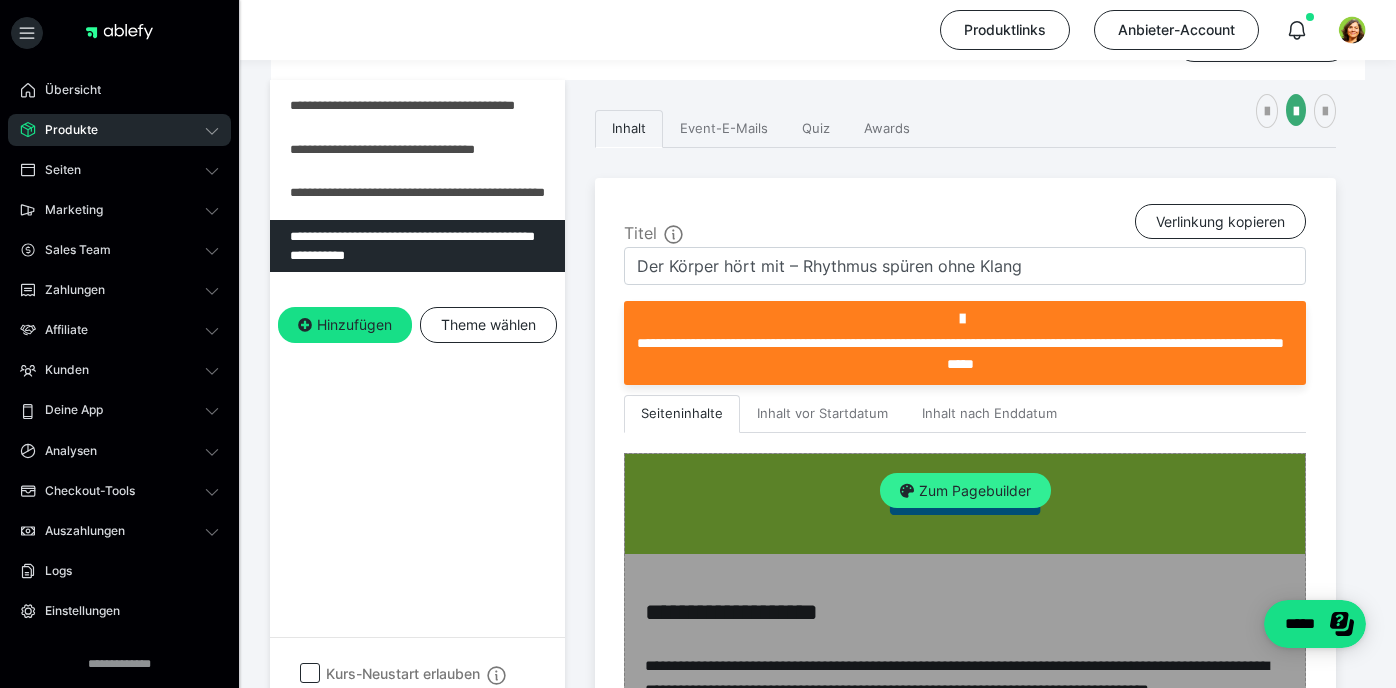 click on "Zum Pagebuilder" at bounding box center (965, 491) 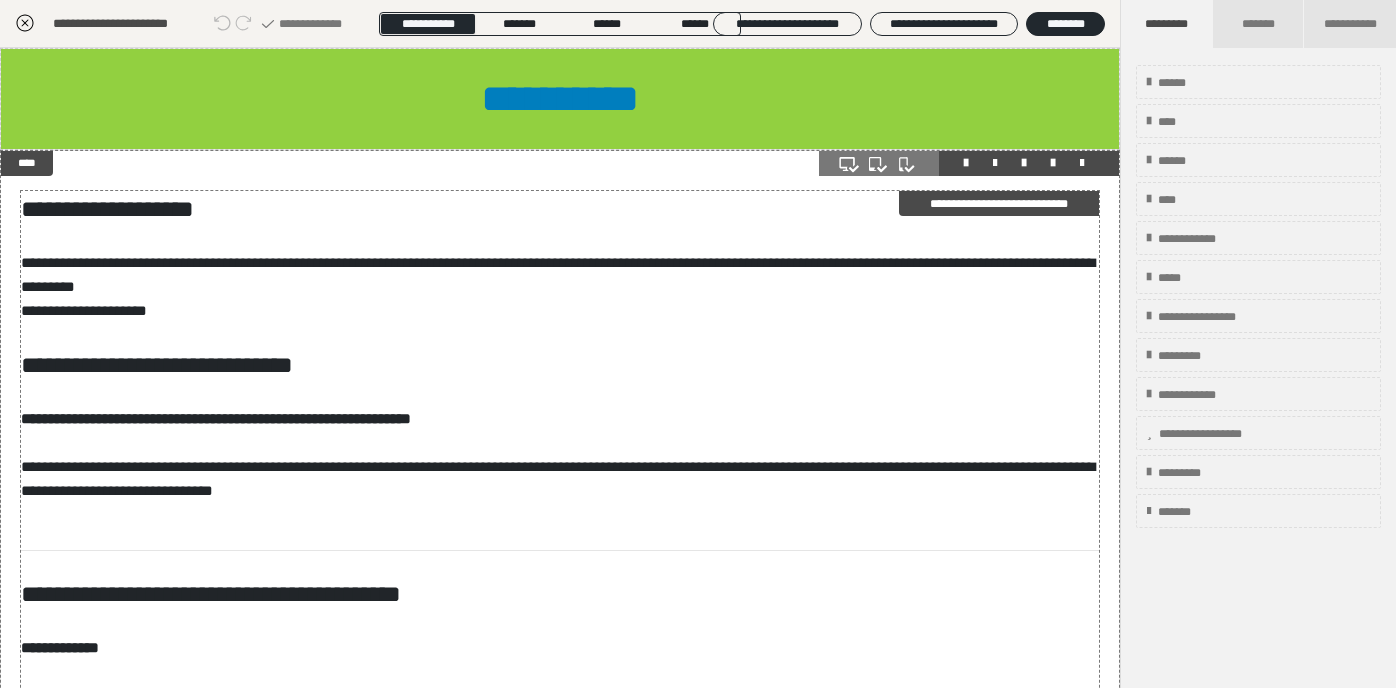 click on "**********" at bounding box center (560, 1238) 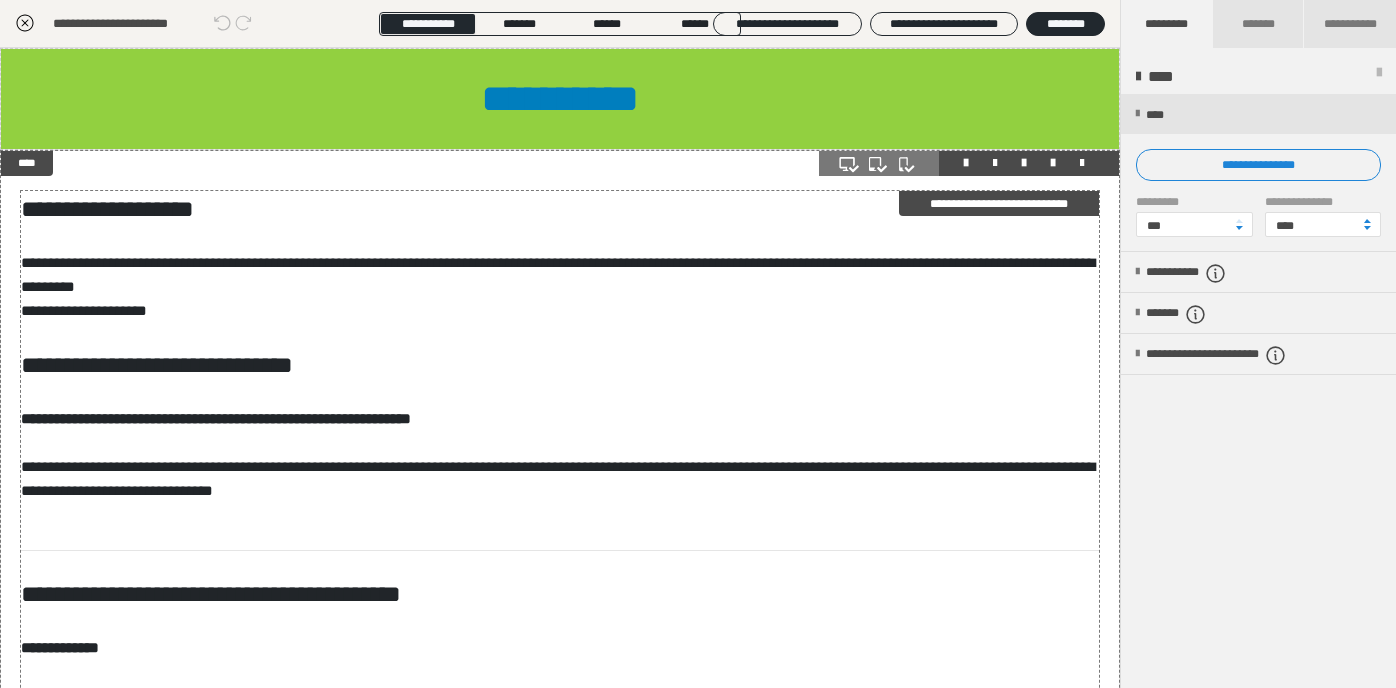 click on "**********" at bounding box center [560, 1238] 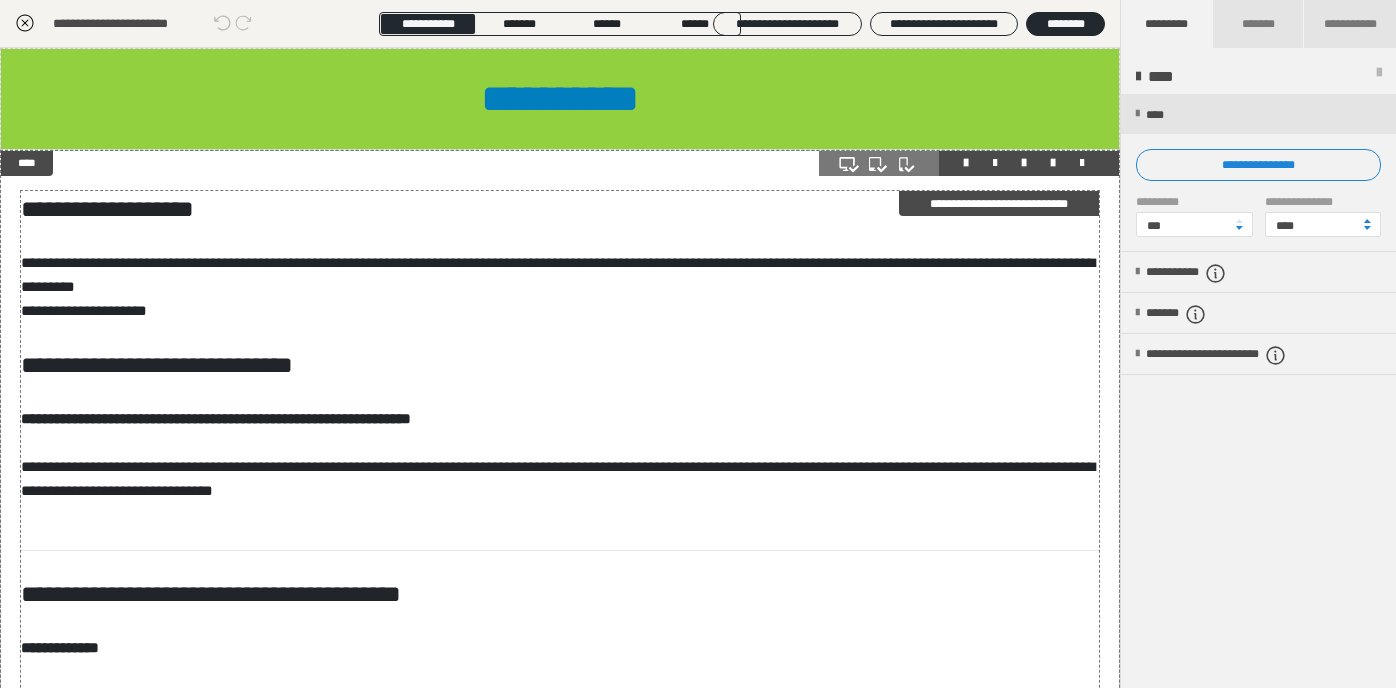click on "**********" at bounding box center (560, 1238) 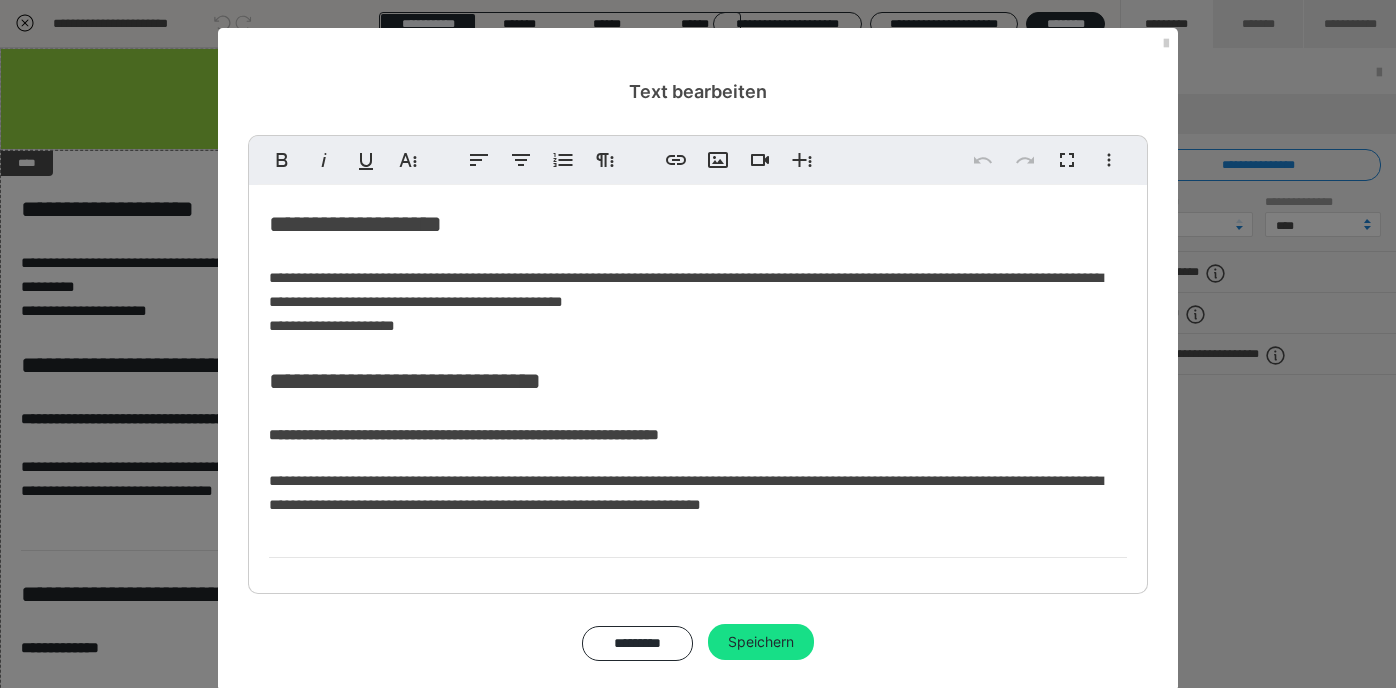 click on "**********" at bounding box center [686, 301] 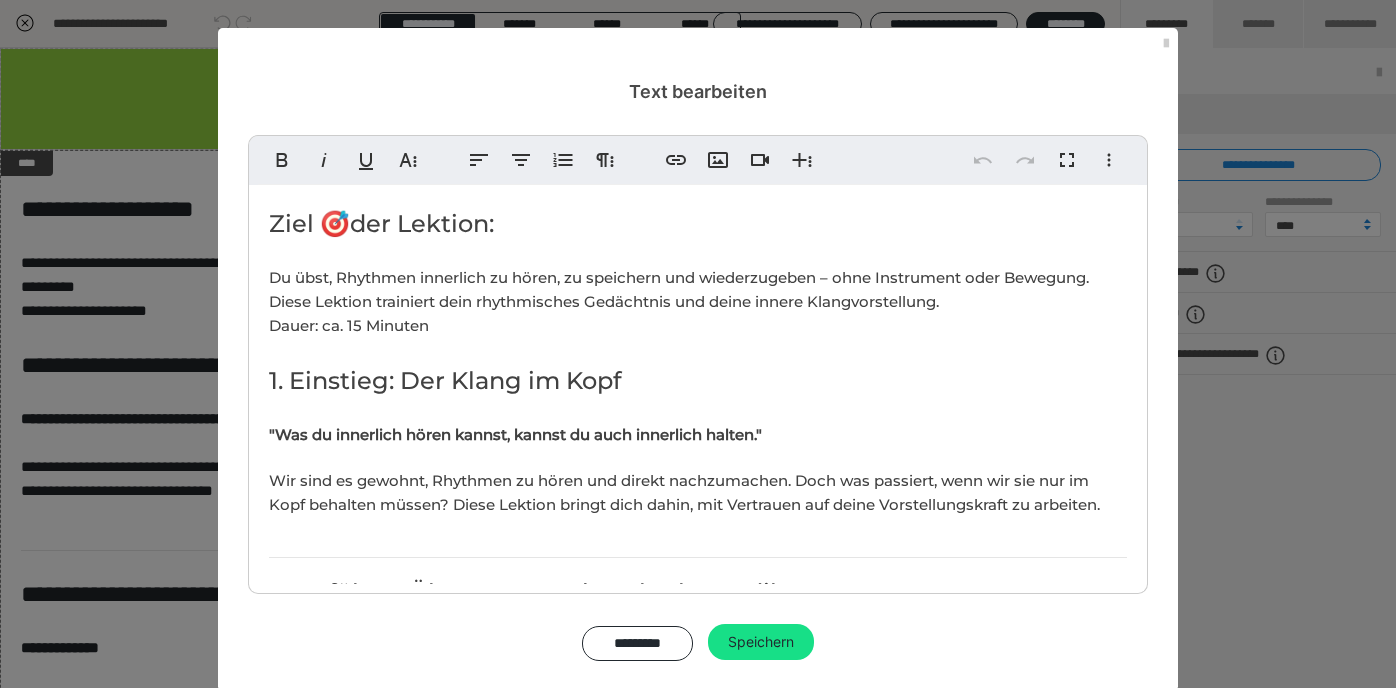 click on "Du übst, Rhythmen innerlich zu hören, zu speichern und wiederzugeben – ohne Instrument oder Bewegung. Diese Lektion trainiert dein rhythmisches Gedächtnis und deine innere Klangvorstellung. Dauer: ca. 15 Minuten" at bounding box center (679, 301) 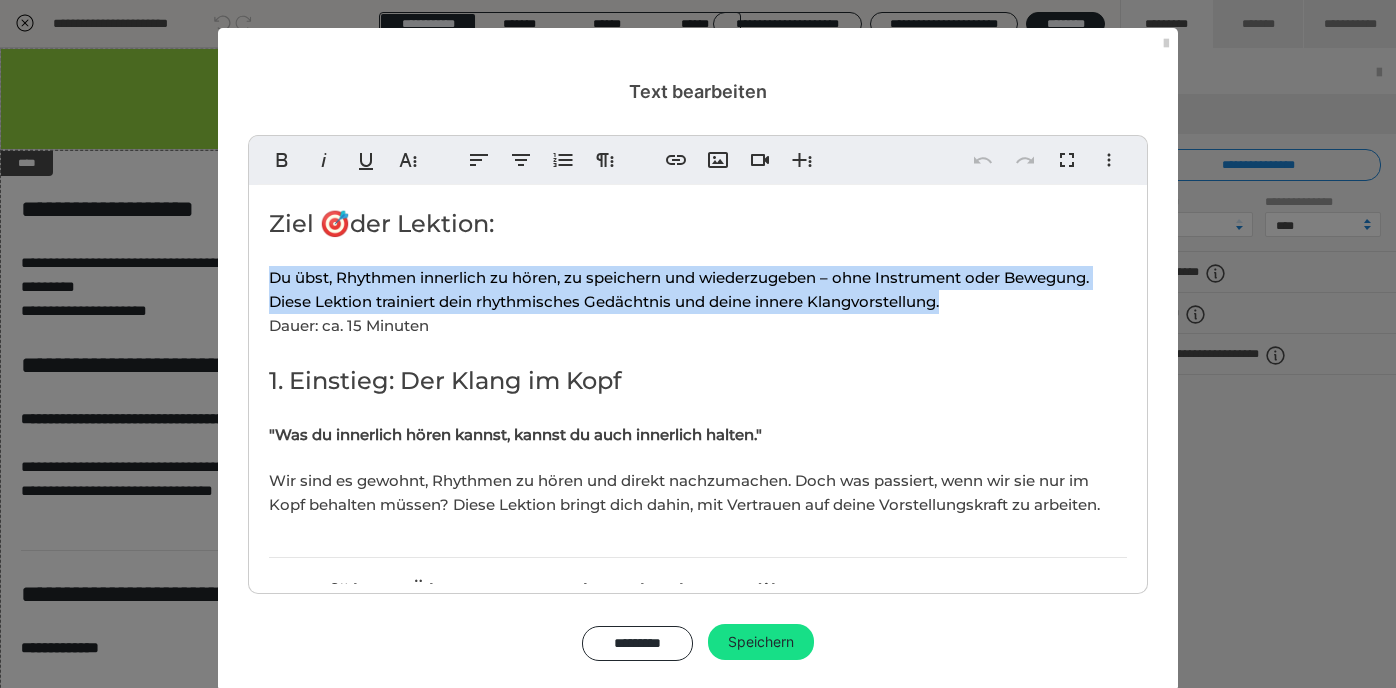 drag, startPoint x: 269, startPoint y: 272, endPoint x: 1046, endPoint y: 295, distance: 777.34033 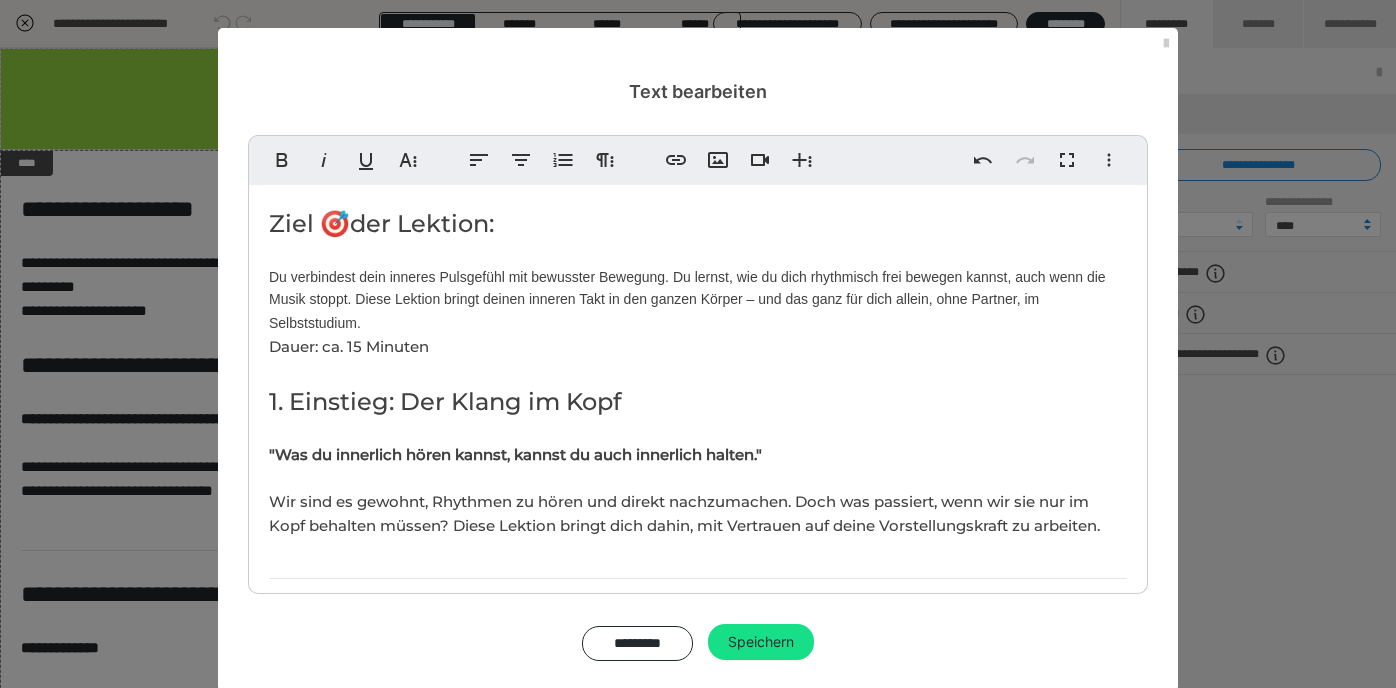 scroll, scrollTop: 3644, scrollLeft: 3, axis: both 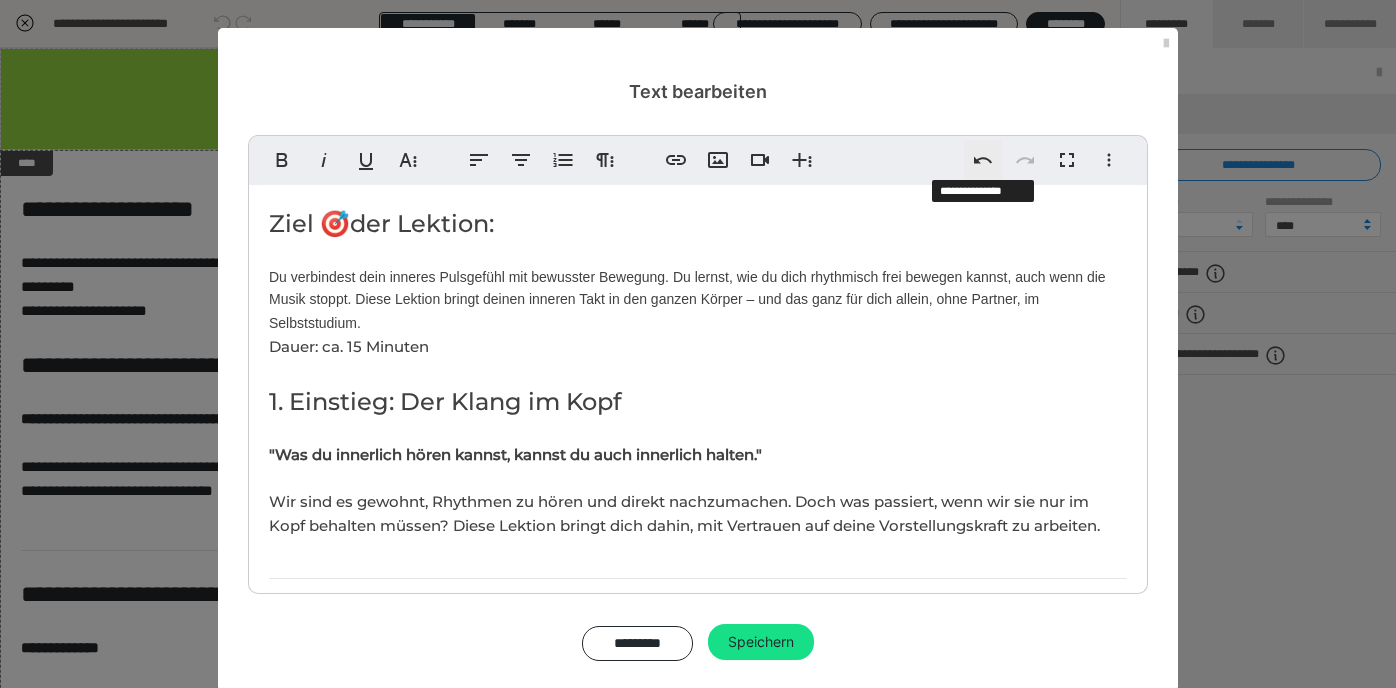 click 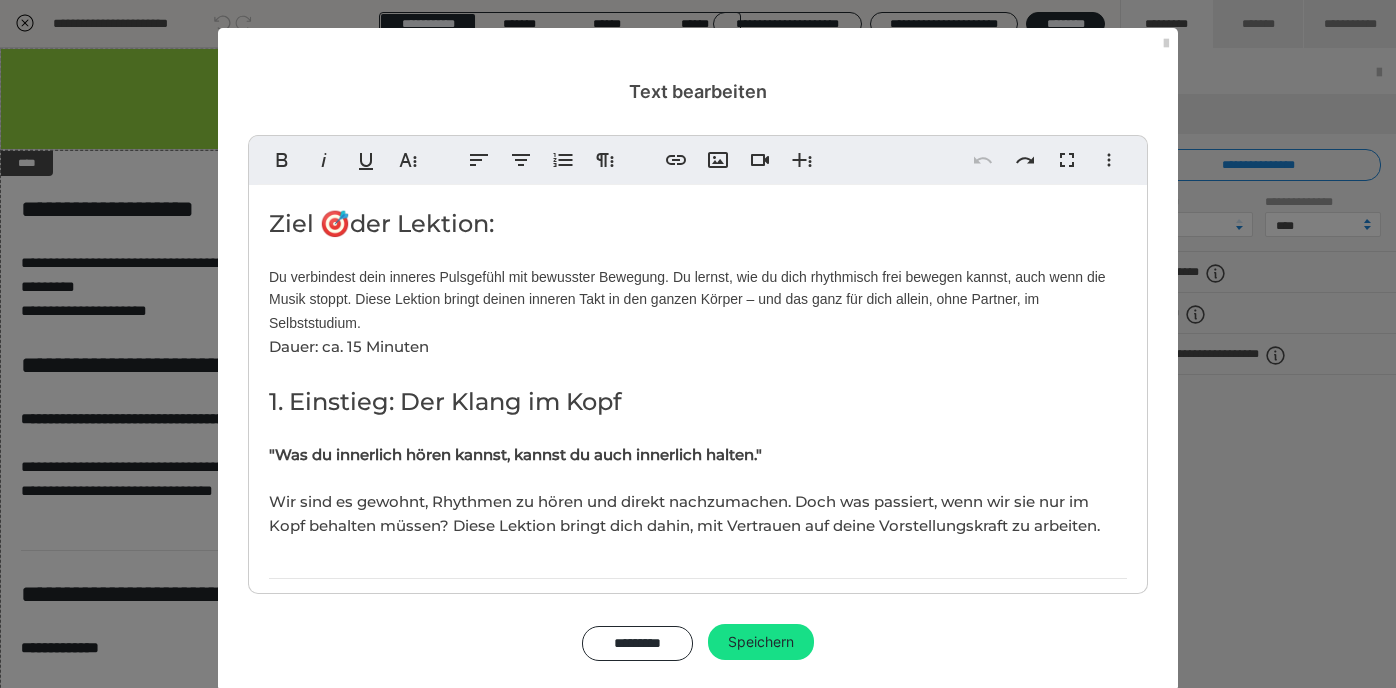 scroll, scrollTop: 3644, scrollLeft: 3, axis: both 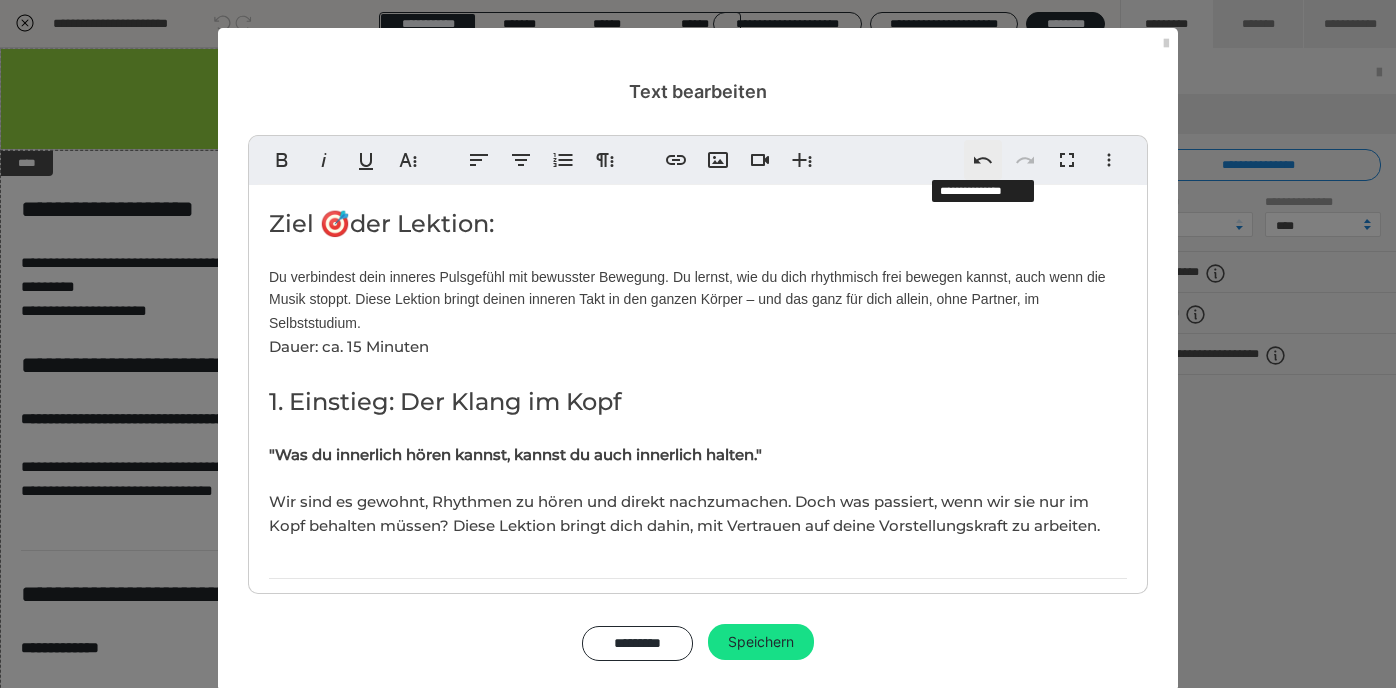 click 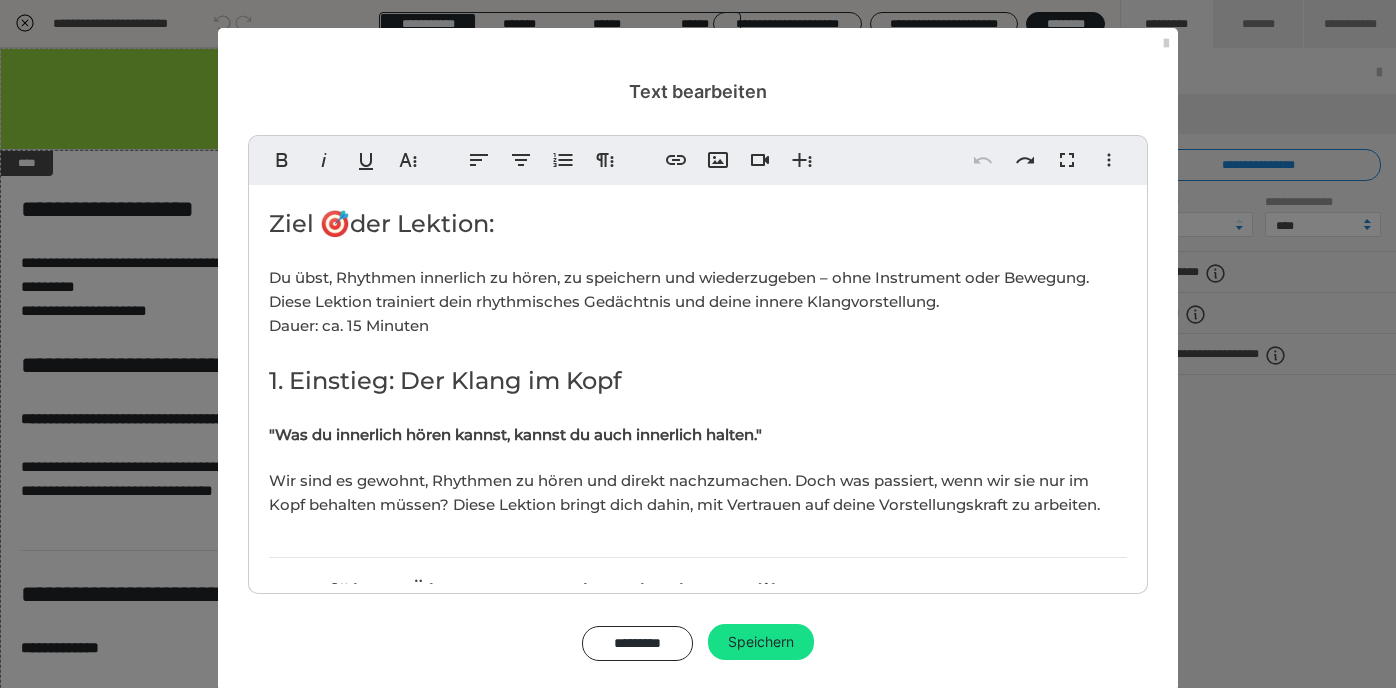 click on "Du übst, Rhythmen innerlich zu hören, zu speichern und wiederzugeben – ohne Instrument oder Bewegung. Diese Lektion trainiert dein rhythmisches Gedächtnis und deine innere Klangvorstellung. Dauer: ca. 15 Minuten" at bounding box center [679, 301] 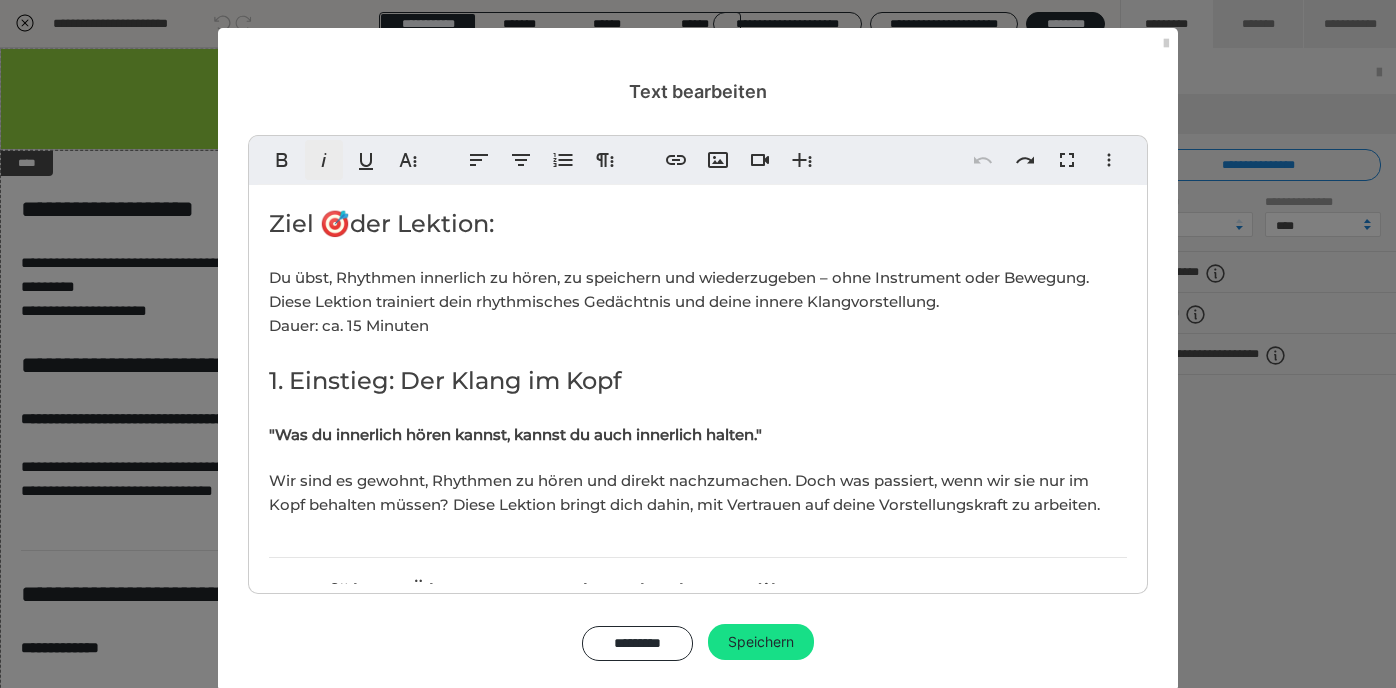 scroll, scrollTop: 3644, scrollLeft: 3, axis: both 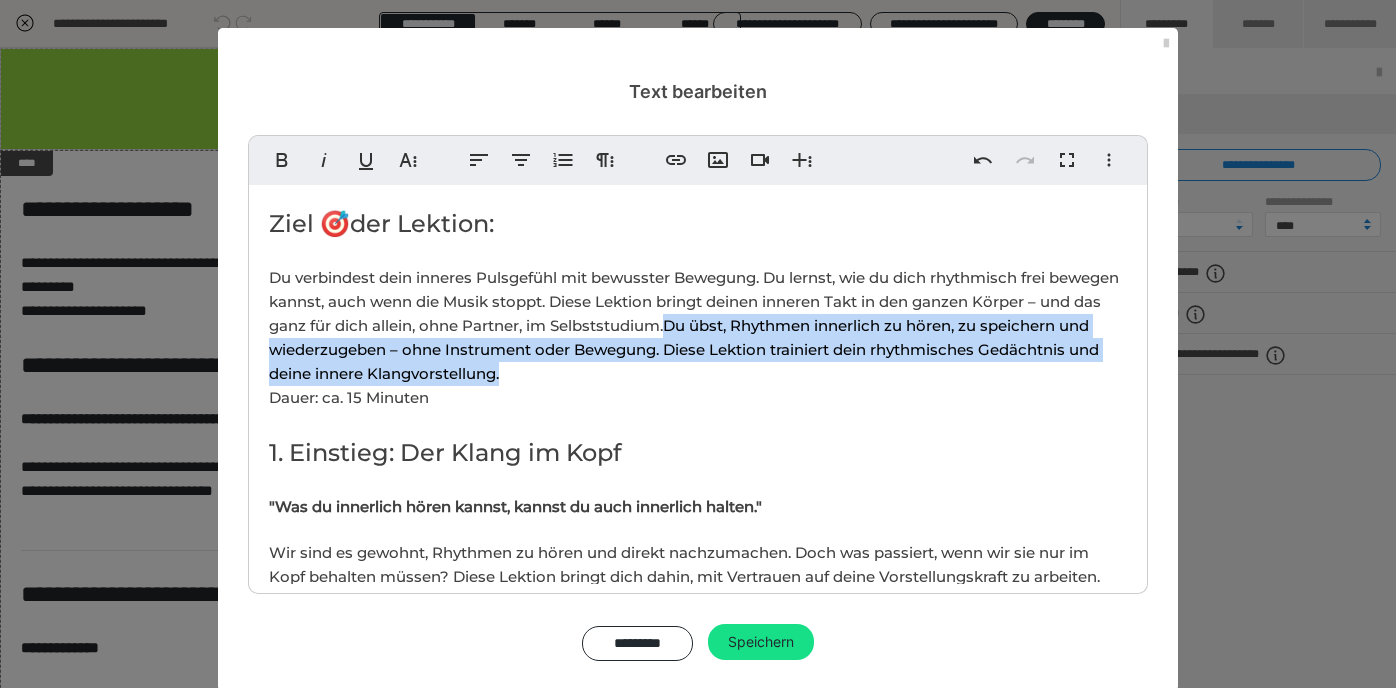 drag, startPoint x: 738, startPoint y: 324, endPoint x: 743, endPoint y: 359, distance: 35.35534 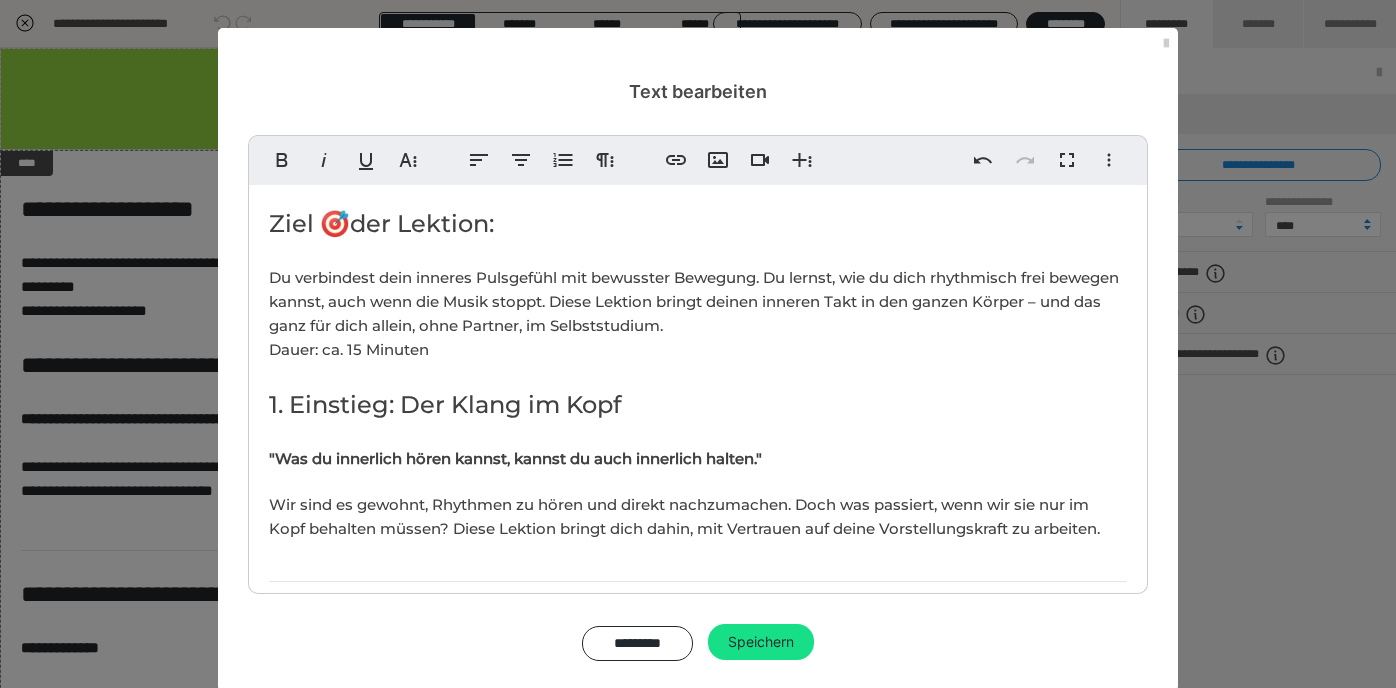 click on "Du verbindest dein inneres Pulsgefühl mit bewusster Bewegung. Du lernst, wie du dich rhythmisch frei bewegen kannst, auch wenn die Musik stoppt. Diese Lektion bringt deinen inneren Takt in den ganzen Körper – und das ganz für dich allein, ohne Partner, im Selbststudium. Dauer: ca. 15 Minuten" at bounding box center [694, 313] 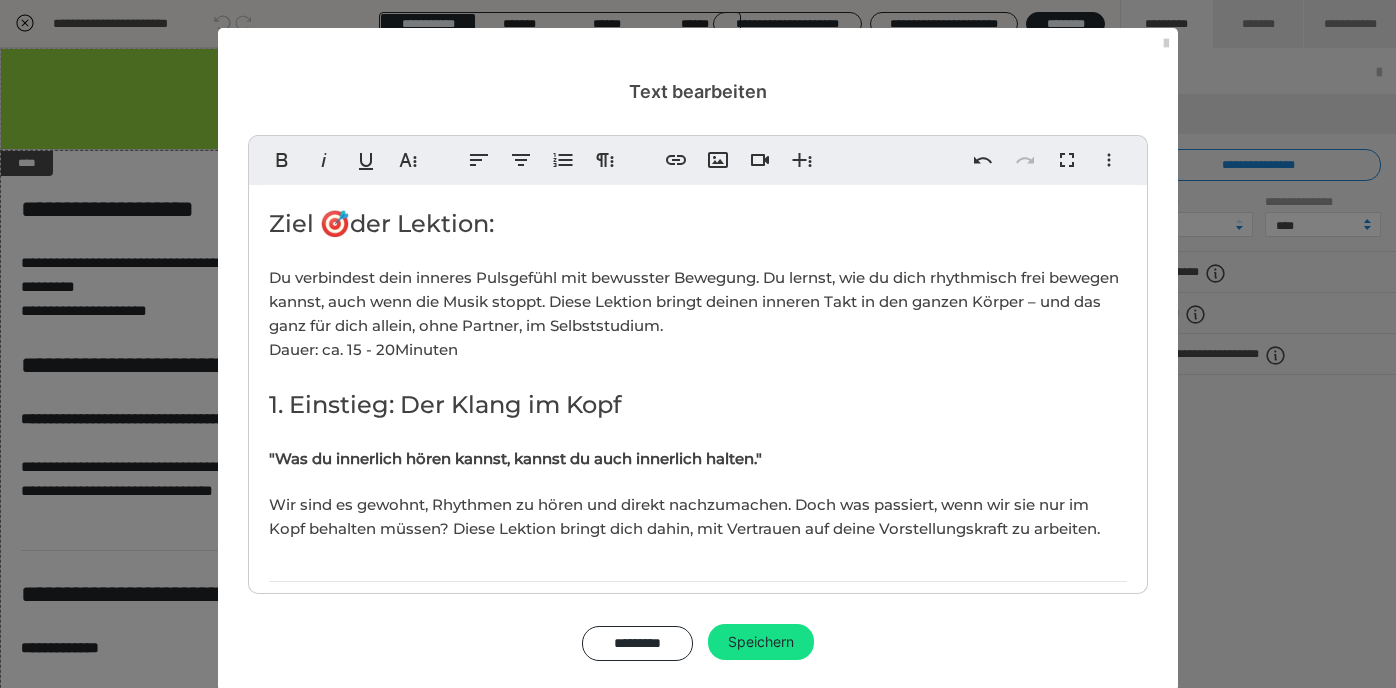 click on ""Was du innerlich hören kannst, kannst du auch innerlich halten."" at bounding box center (515, 458) 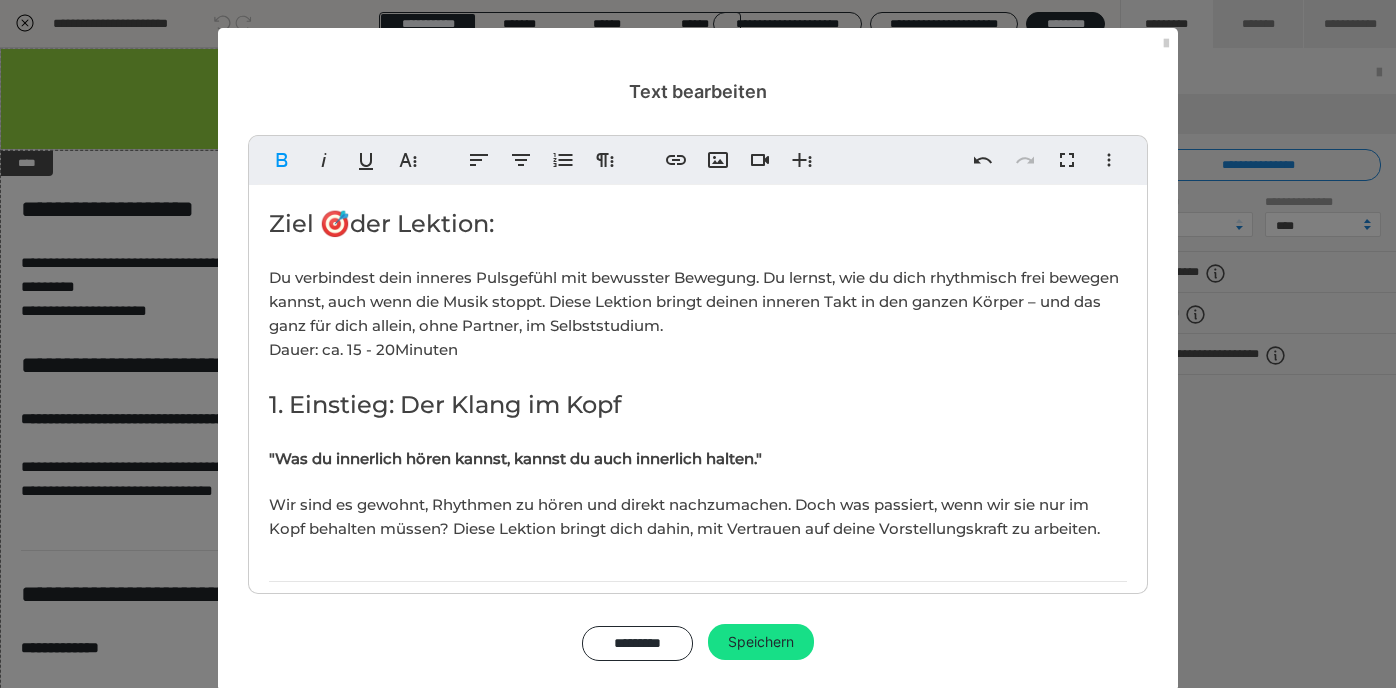 click on ""Was du innerlich hören kannst, kannst du auch innerlich halten."" at bounding box center (515, 458) 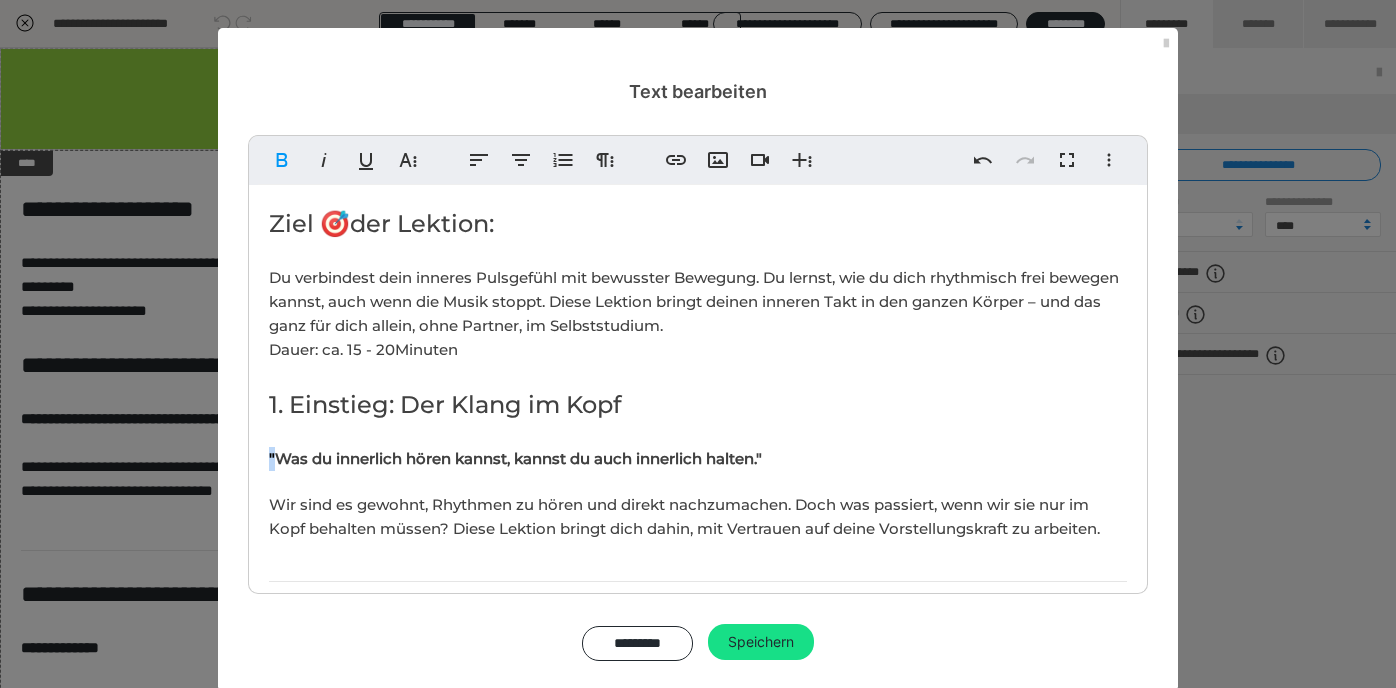 drag, startPoint x: 279, startPoint y: 456, endPoint x: 625, endPoint y: 476, distance: 346.57755 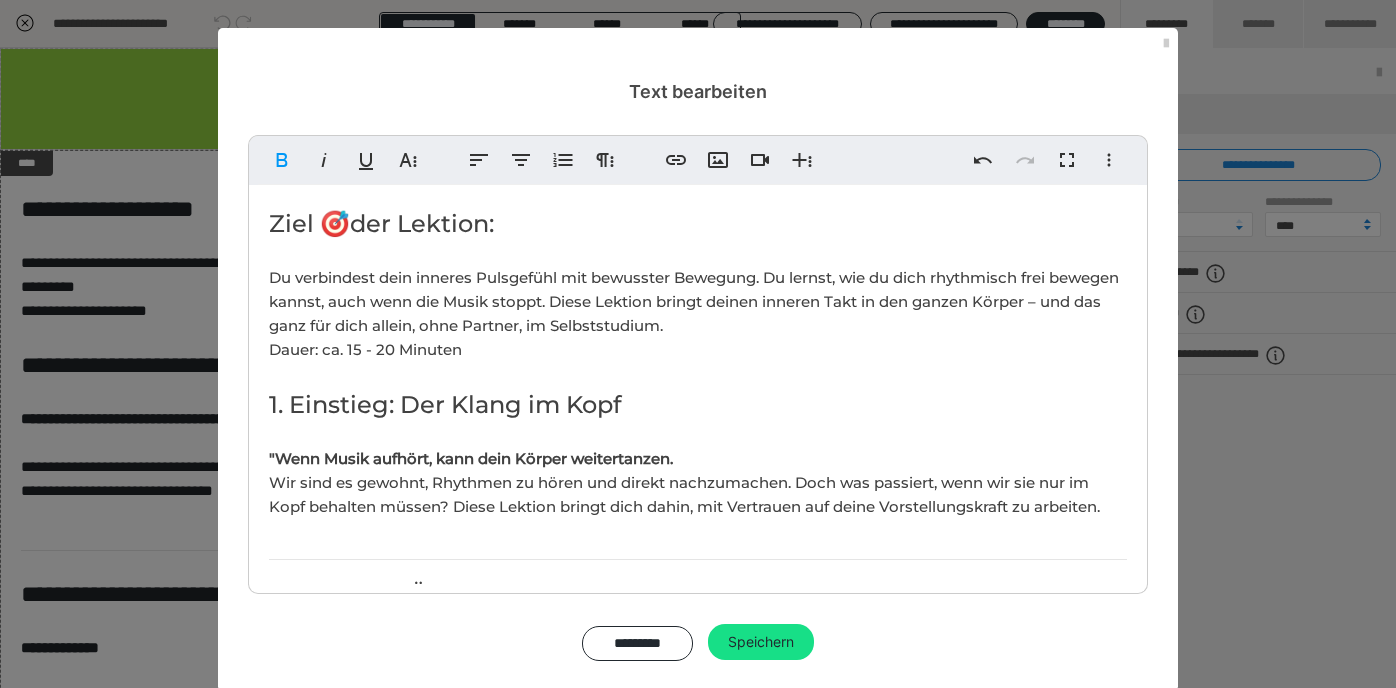 scroll, scrollTop: 148, scrollLeft: 3, axis: both 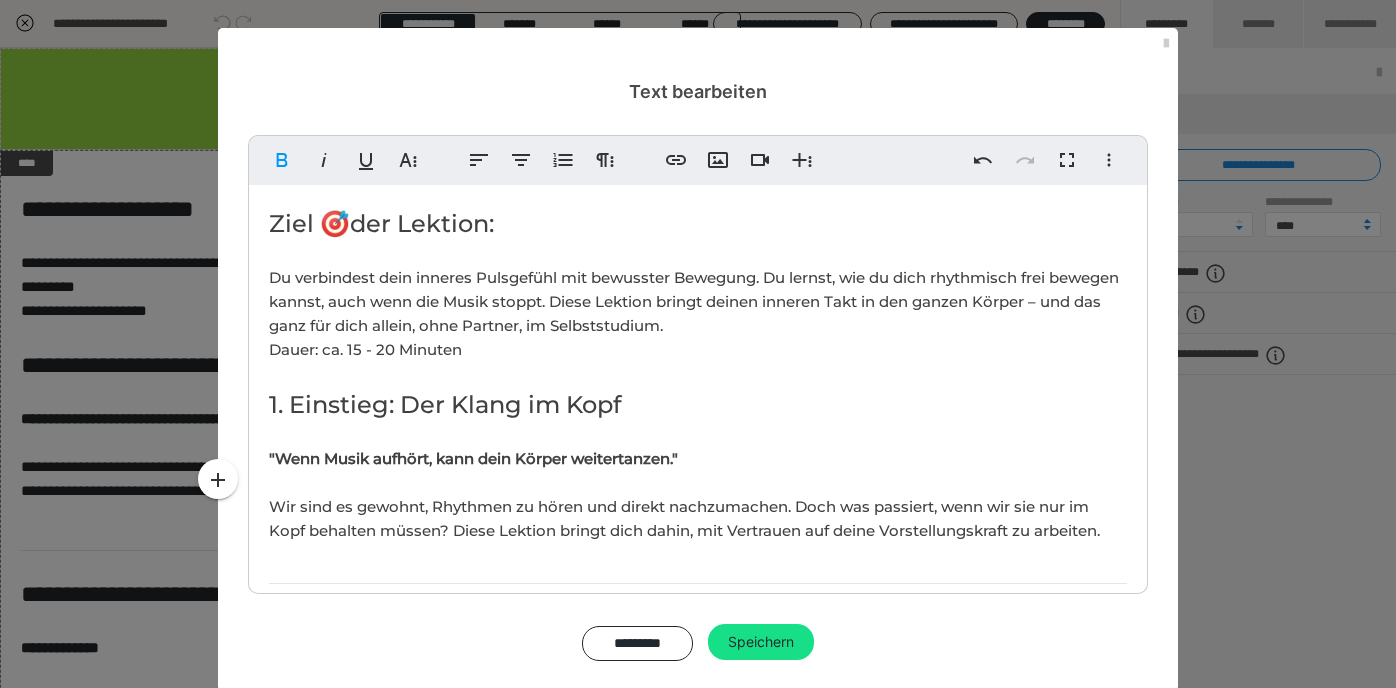 click on ""Wenn Musik aufhört, kann dein Körper weitertanzen."" at bounding box center [473, 458] 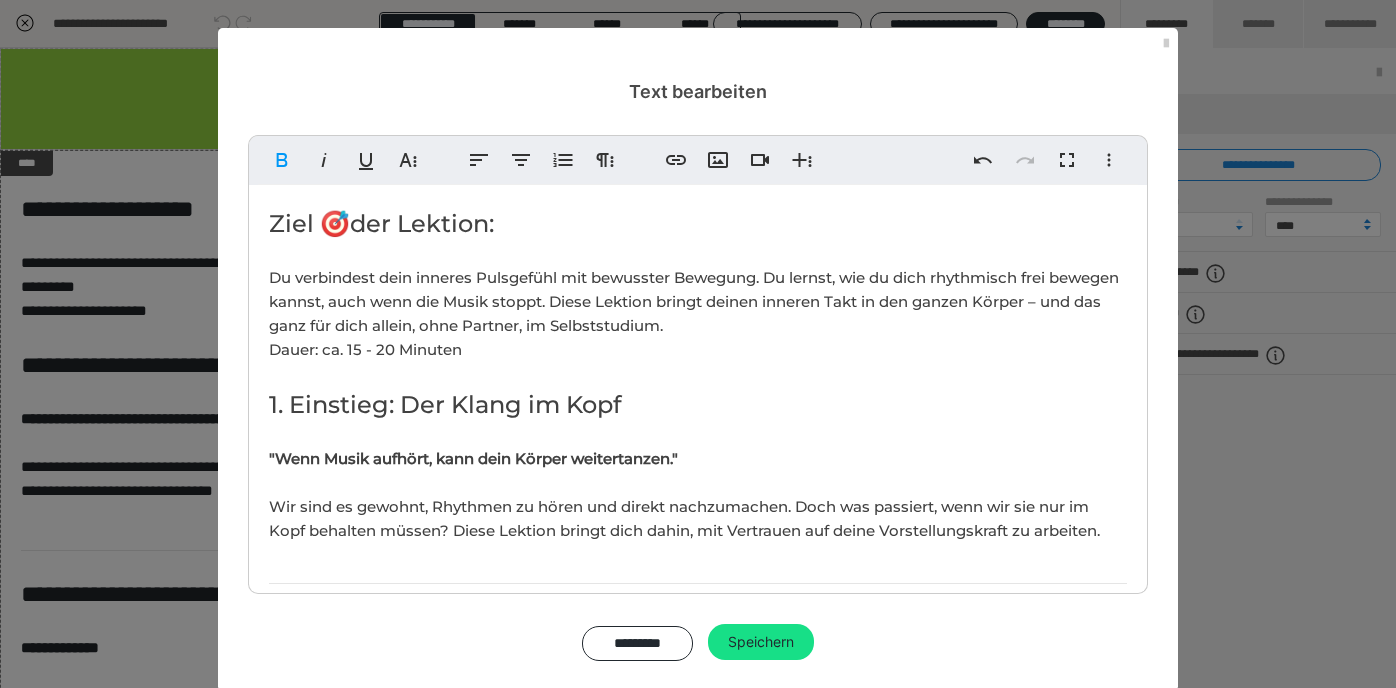 click on "1. Einstieg: Der Klang im Kopf" at bounding box center [445, 404] 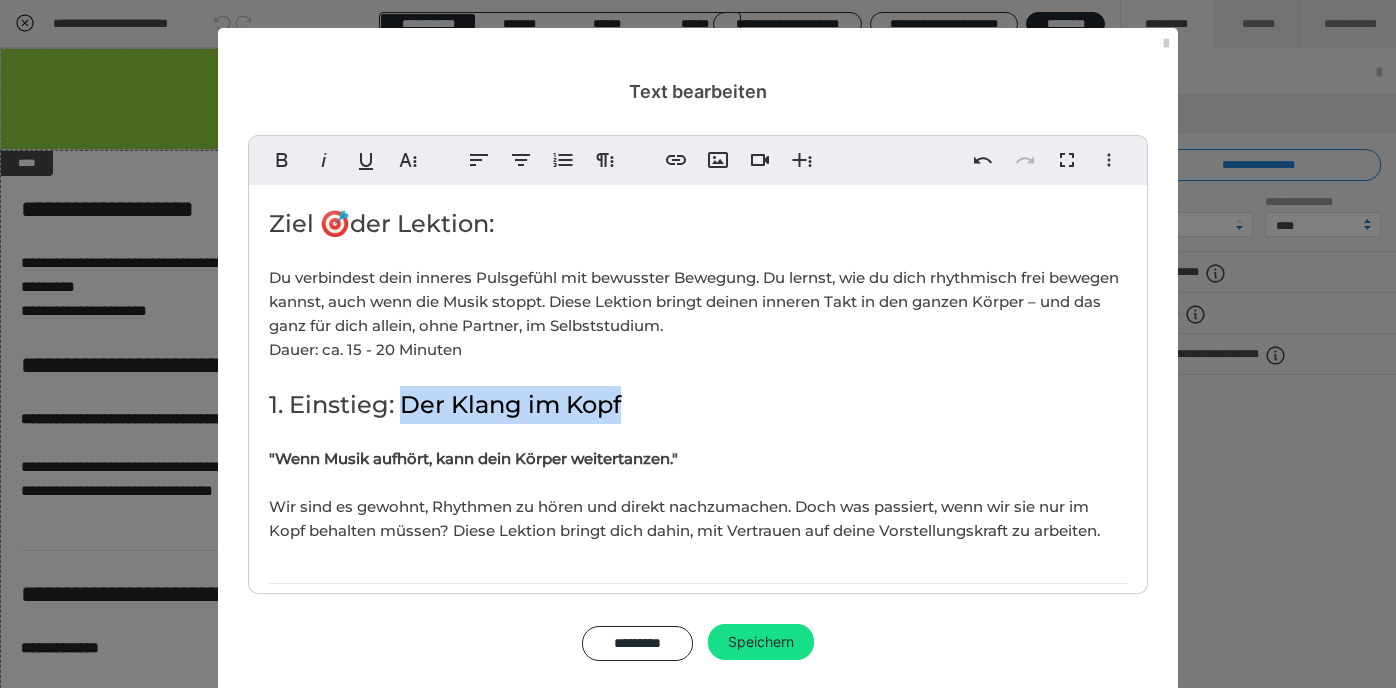 drag, startPoint x: 407, startPoint y: 402, endPoint x: 645, endPoint y: 408, distance: 238.07562 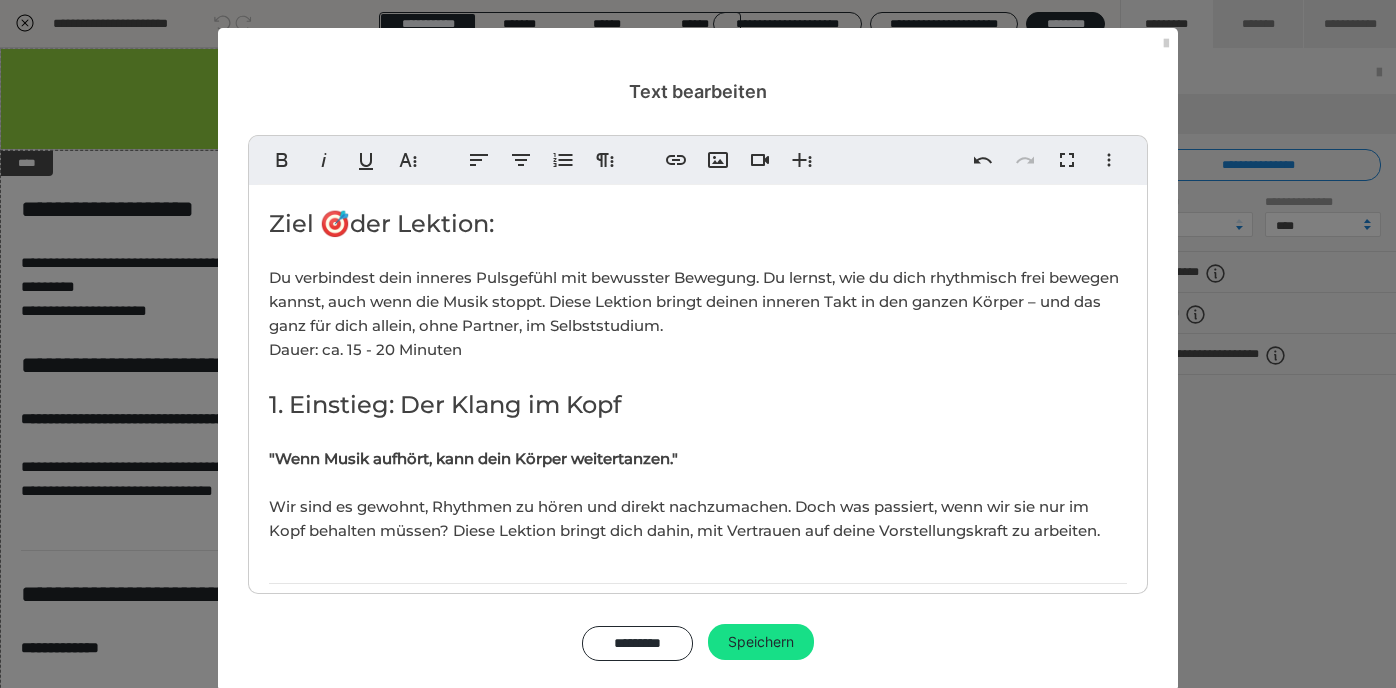 scroll, scrollTop: 0, scrollLeft: 8, axis: horizontal 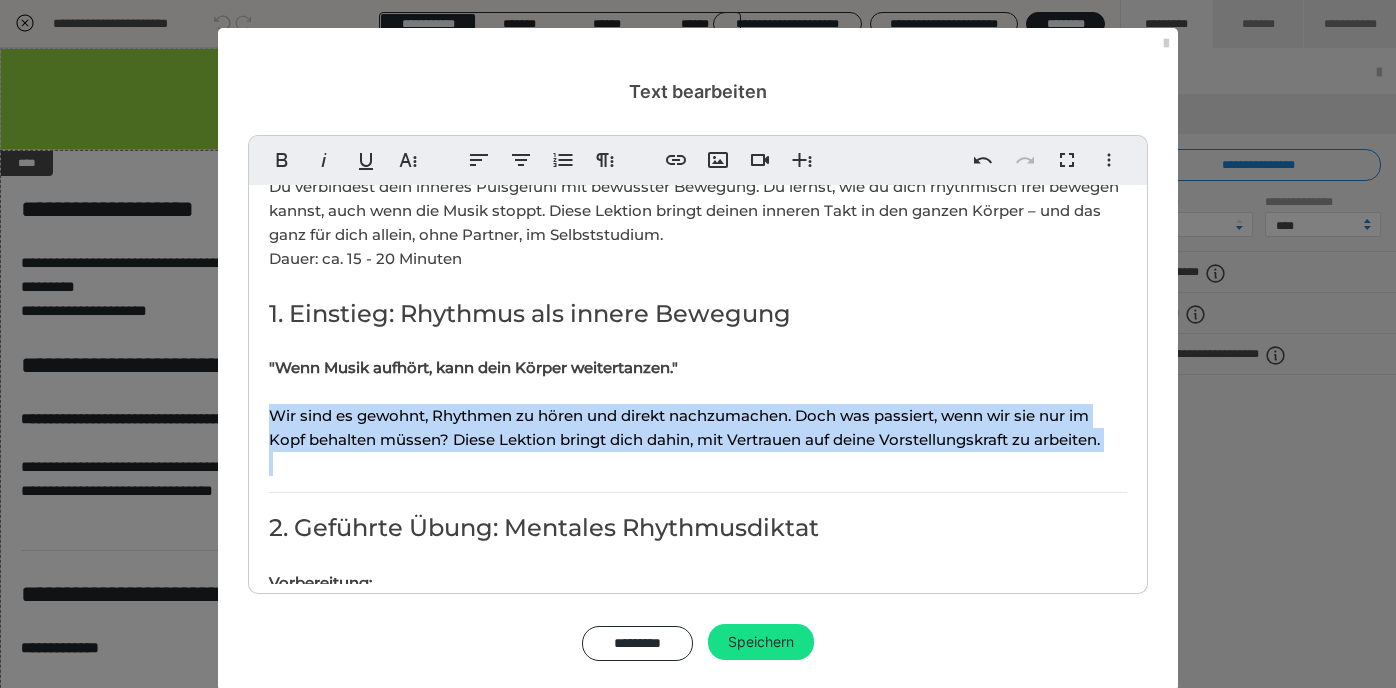 drag, startPoint x: 270, startPoint y: 418, endPoint x: 470, endPoint y: 466, distance: 205.67937 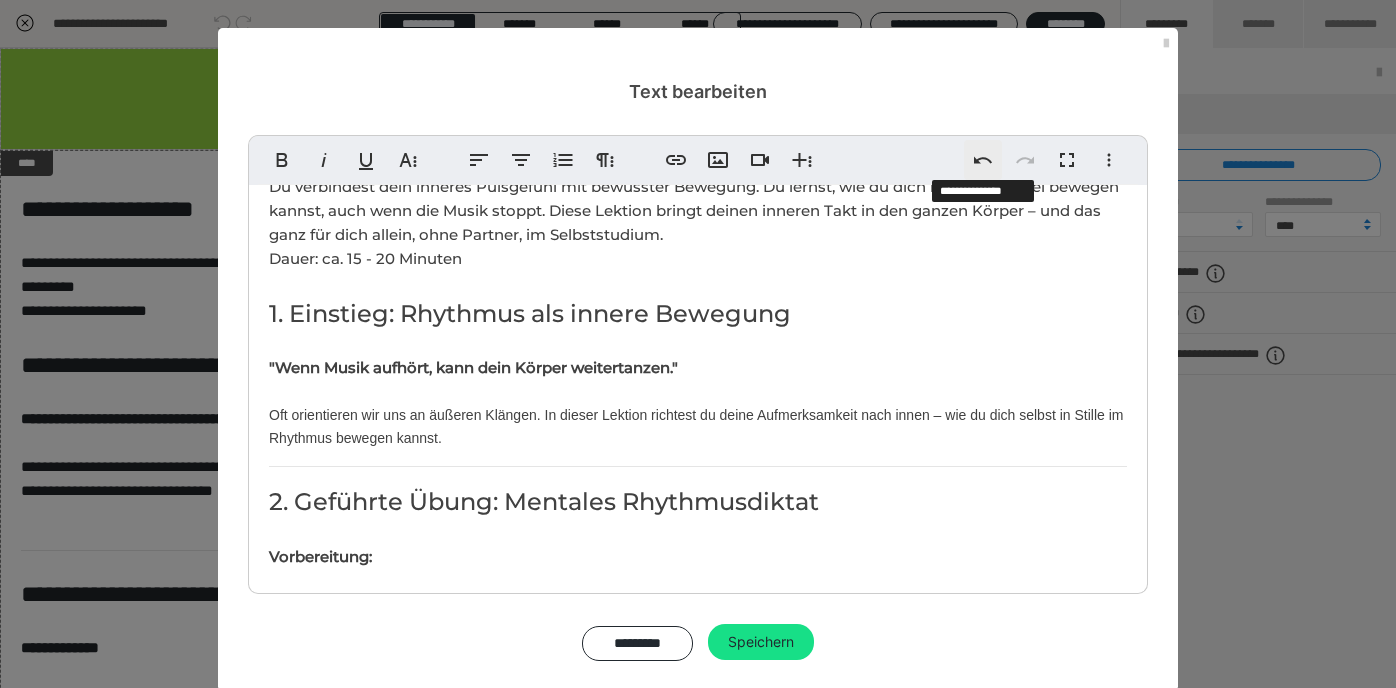 click 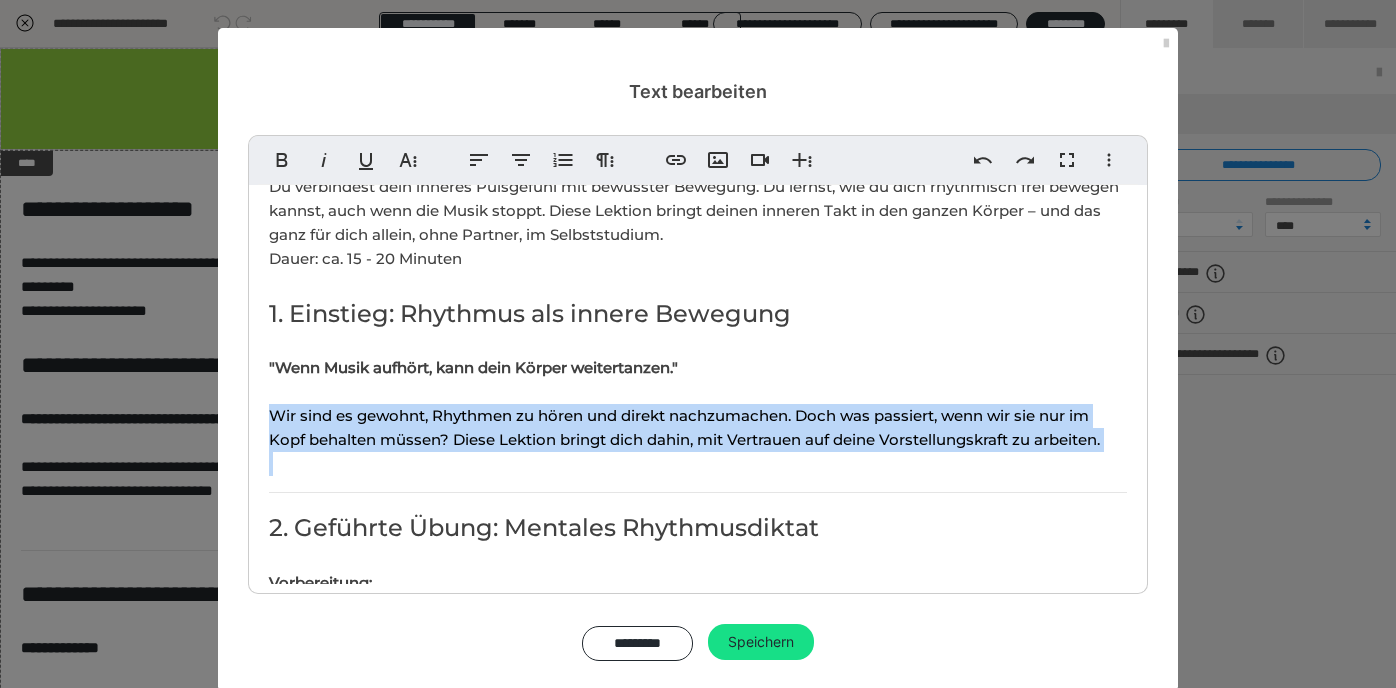 click on "Wir sind es gewohnt, Rhythmen zu hören und direkt nachzumachen. Doch was passiert, wenn wir sie nur im Kopf behalten müssen? Diese Lektion bringt dich dahin, mit Vertrauen auf deine Vorstellungskraft zu arbeiten." at bounding box center [684, 427] 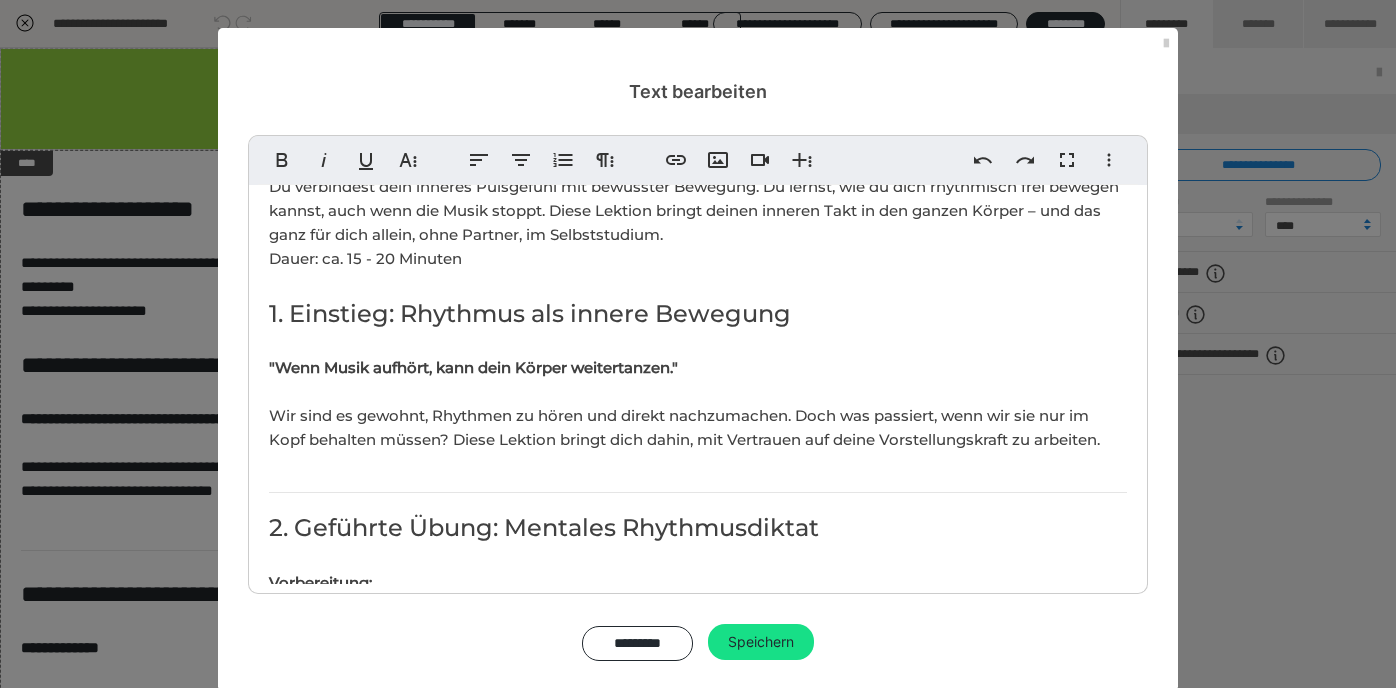 scroll, scrollTop: 1934, scrollLeft: 3, axis: both 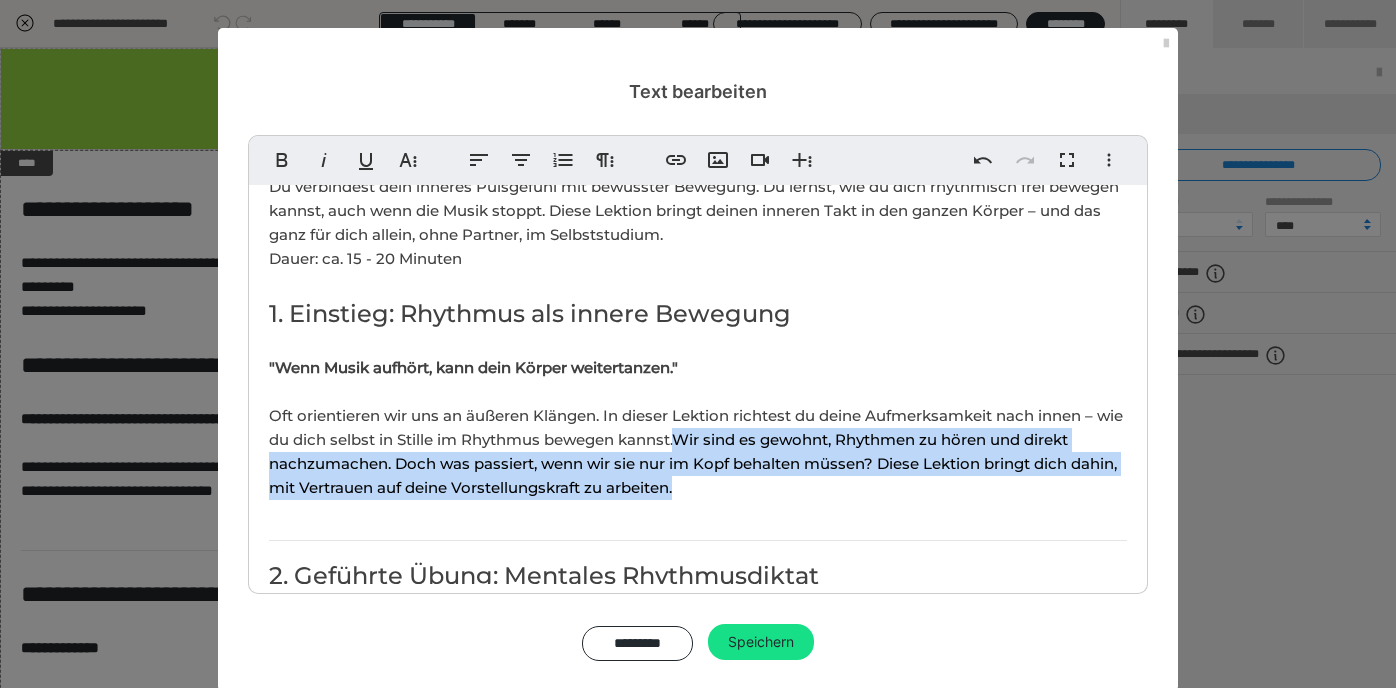 drag, startPoint x: 714, startPoint y: 438, endPoint x: 724, endPoint y: 477, distance: 40.261642 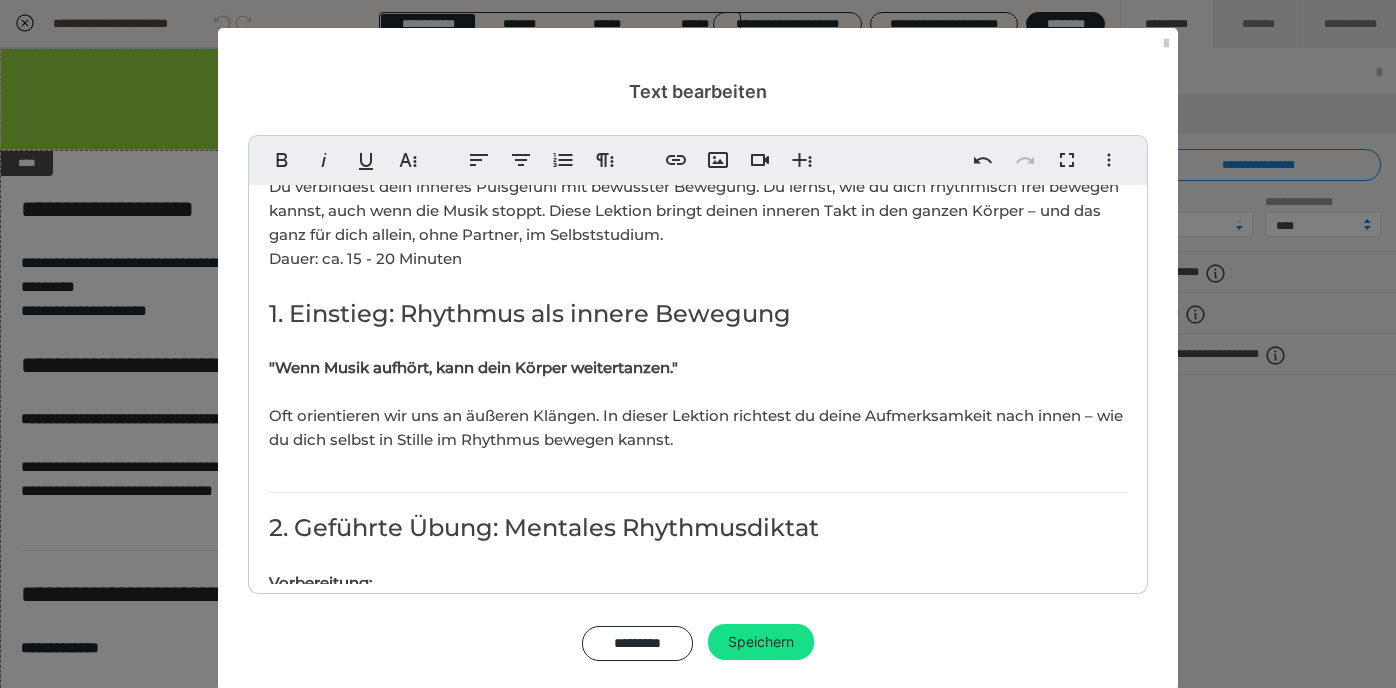click on ""Wenn Musik aufhört, kann dein Körper weitertanzen."" at bounding box center [473, 367] 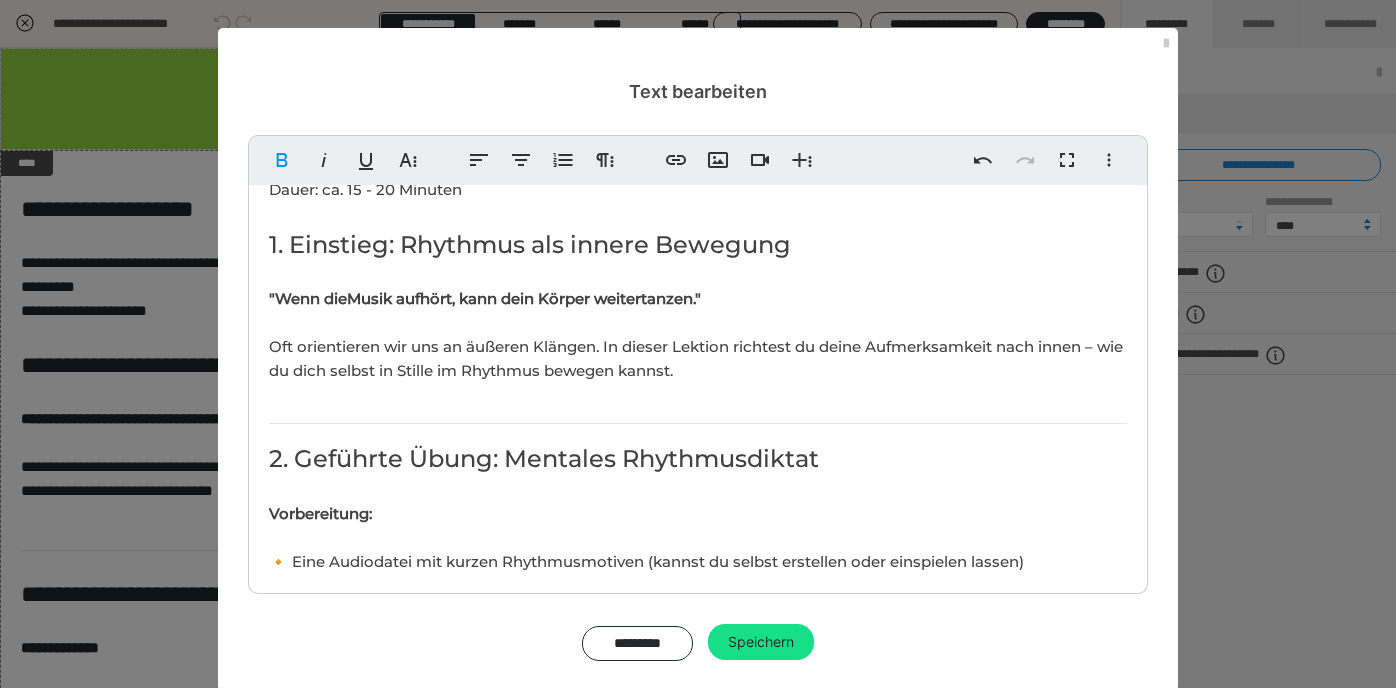 scroll, scrollTop: 165, scrollLeft: 0, axis: vertical 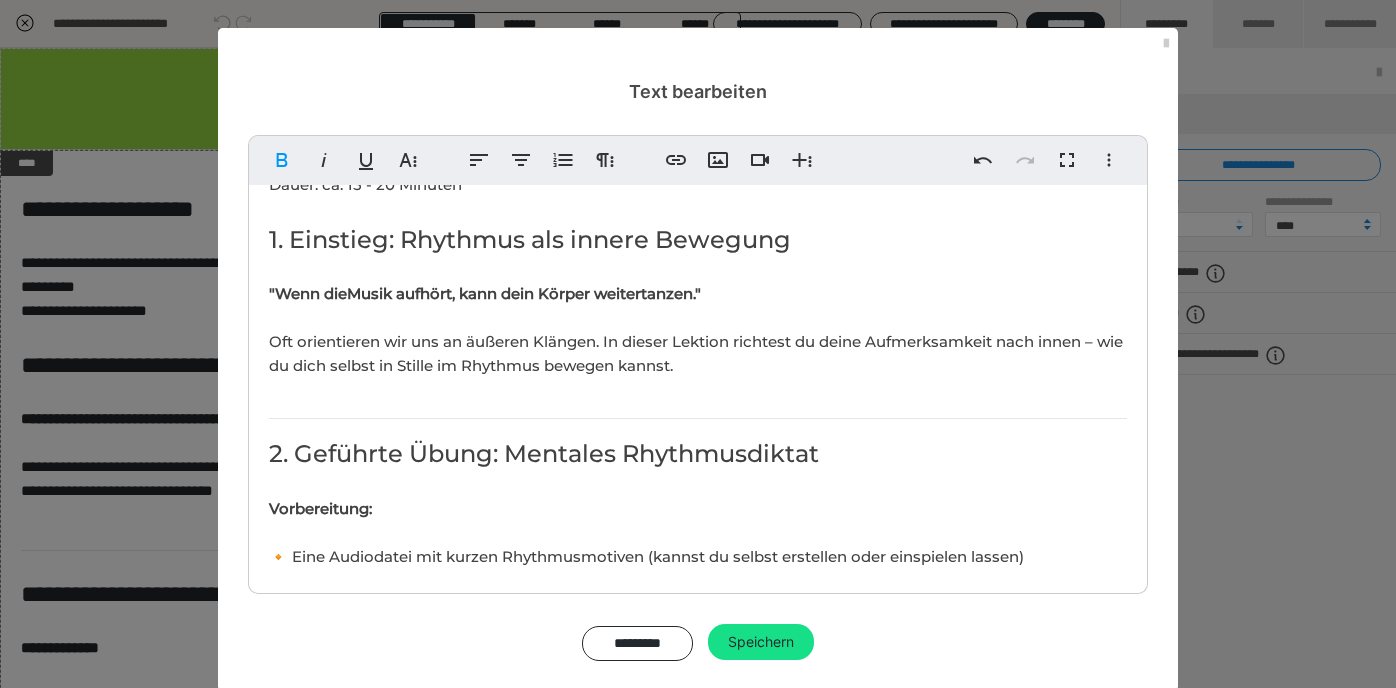 click on "2. Geführte Übung: Mentales Rhythmusdiktat" at bounding box center [544, 453] 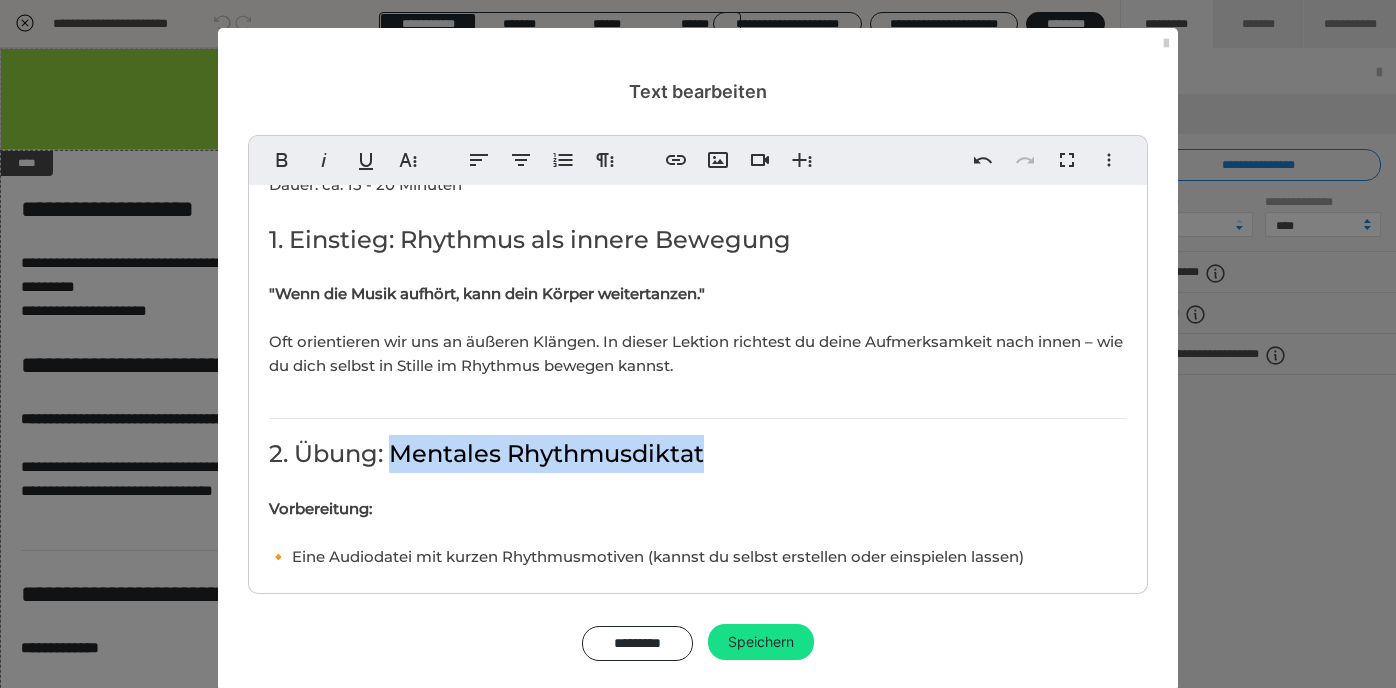 drag, startPoint x: 394, startPoint y: 453, endPoint x: 742, endPoint y: 453, distance: 348 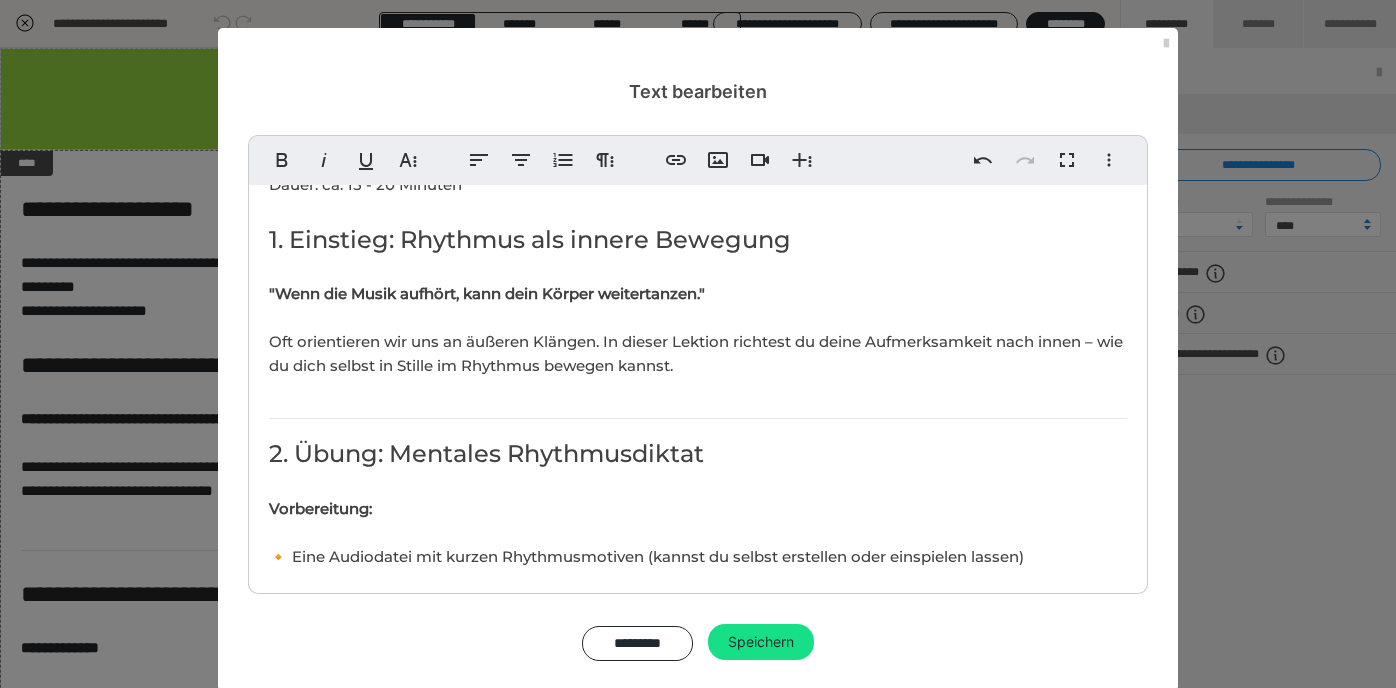 scroll, scrollTop: 0, scrollLeft: 4, axis: horizontal 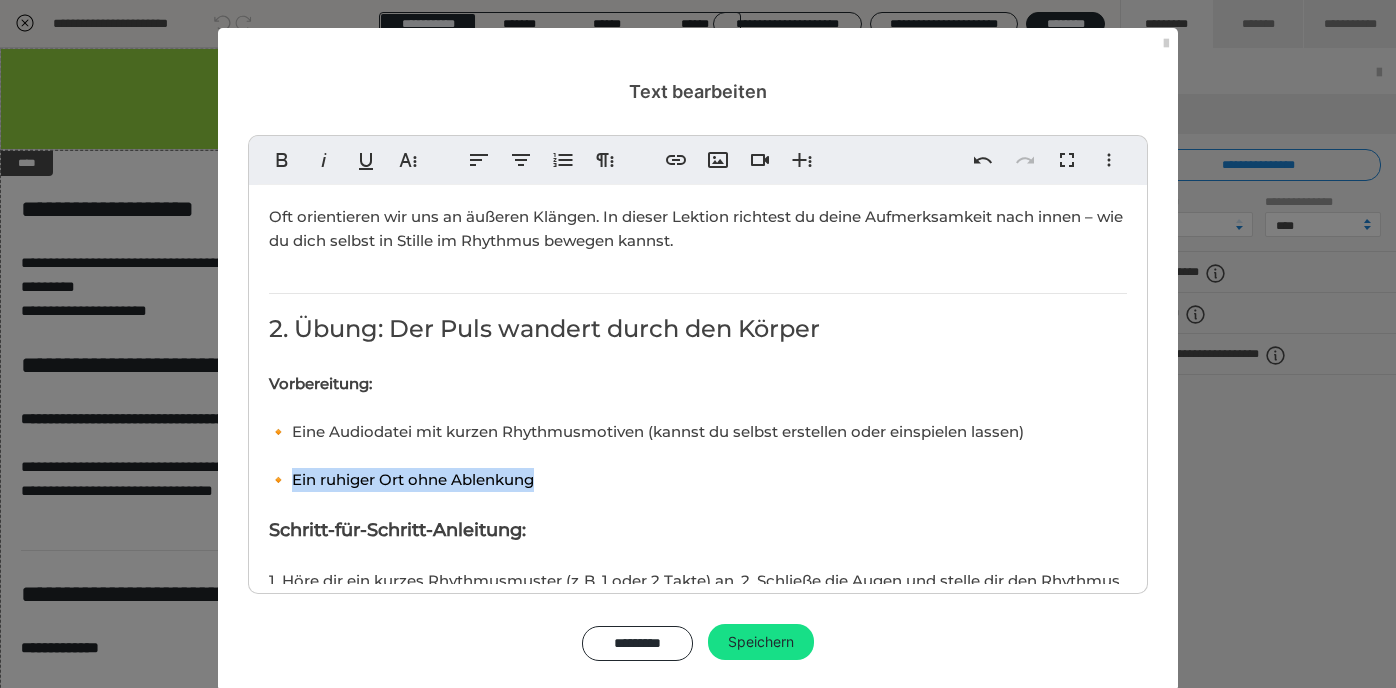 drag, startPoint x: 298, startPoint y: 480, endPoint x: 557, endPoint y: 485, distance: 259.04825 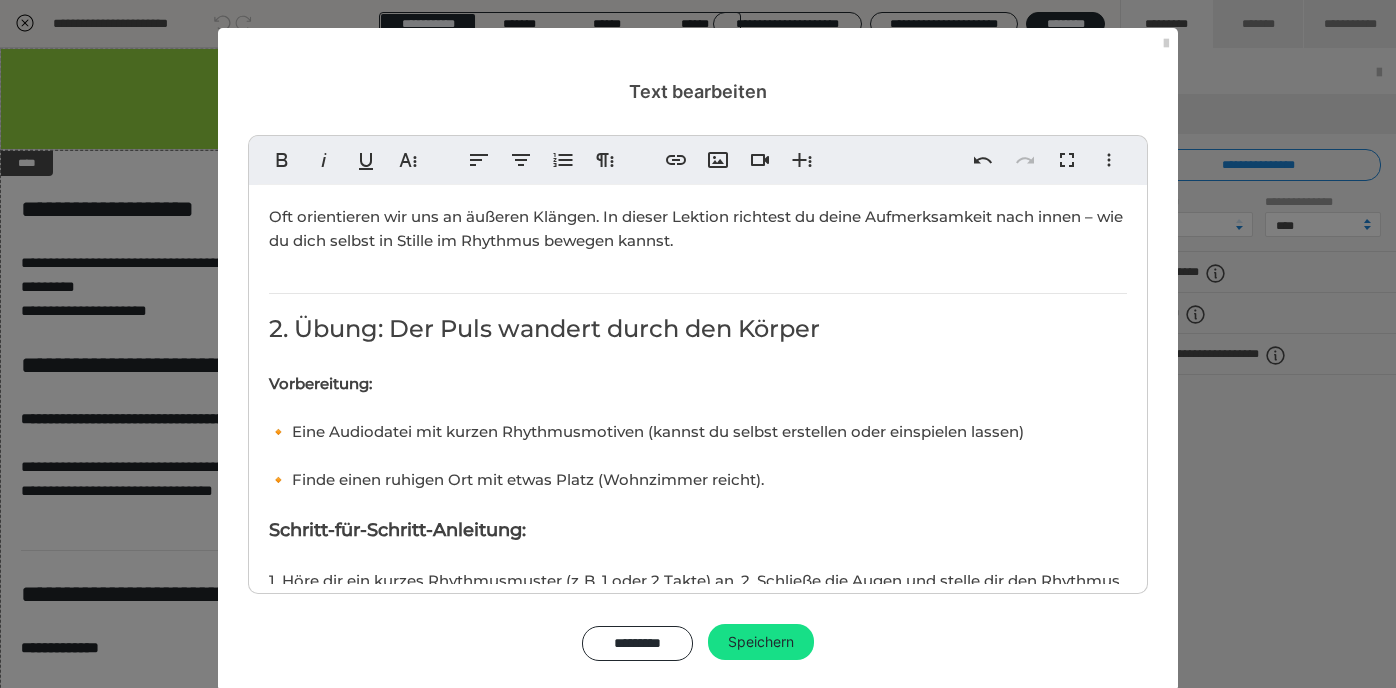 scroll, scrollTop: 281, scrollLeft: 8, axis: both 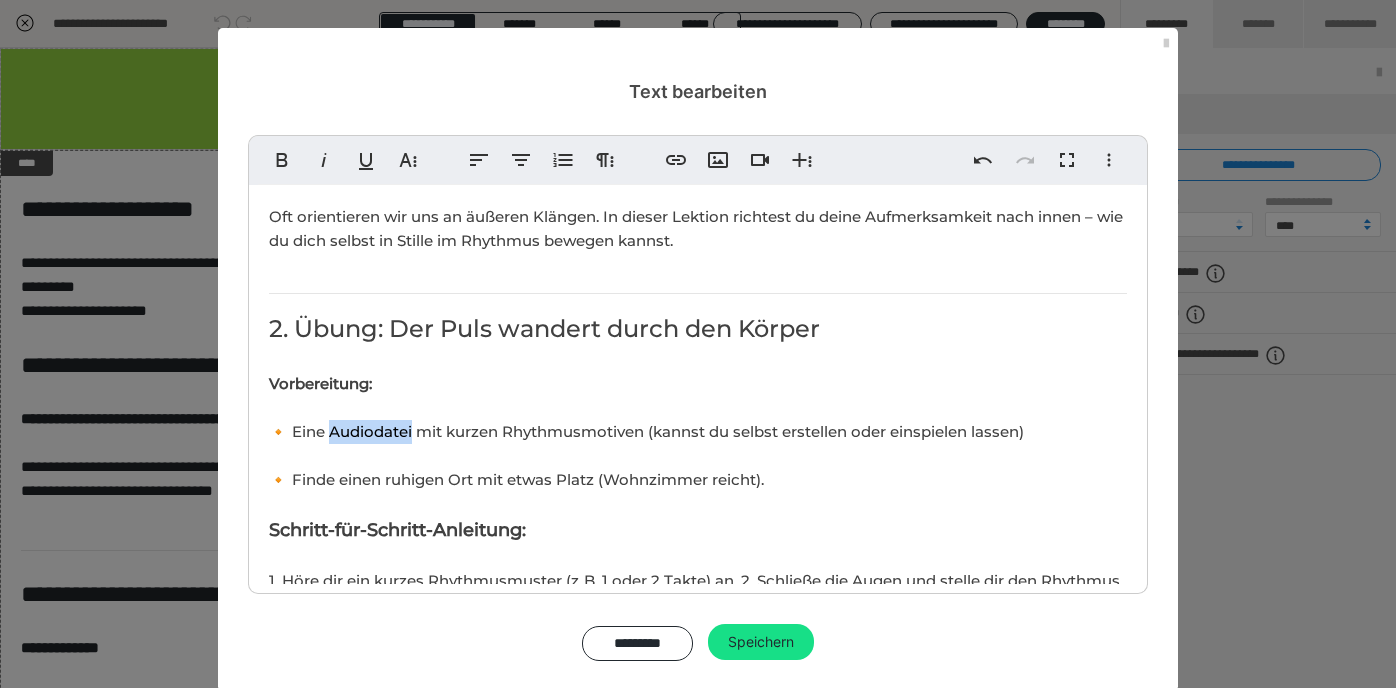 click on "Vorbereitung: 🔸 Eine Audiodatei mit kurzen Rhythmusmotiven (kannst du selbst erstellen oder einspielen lassen)" at bounding box center [646, 407] 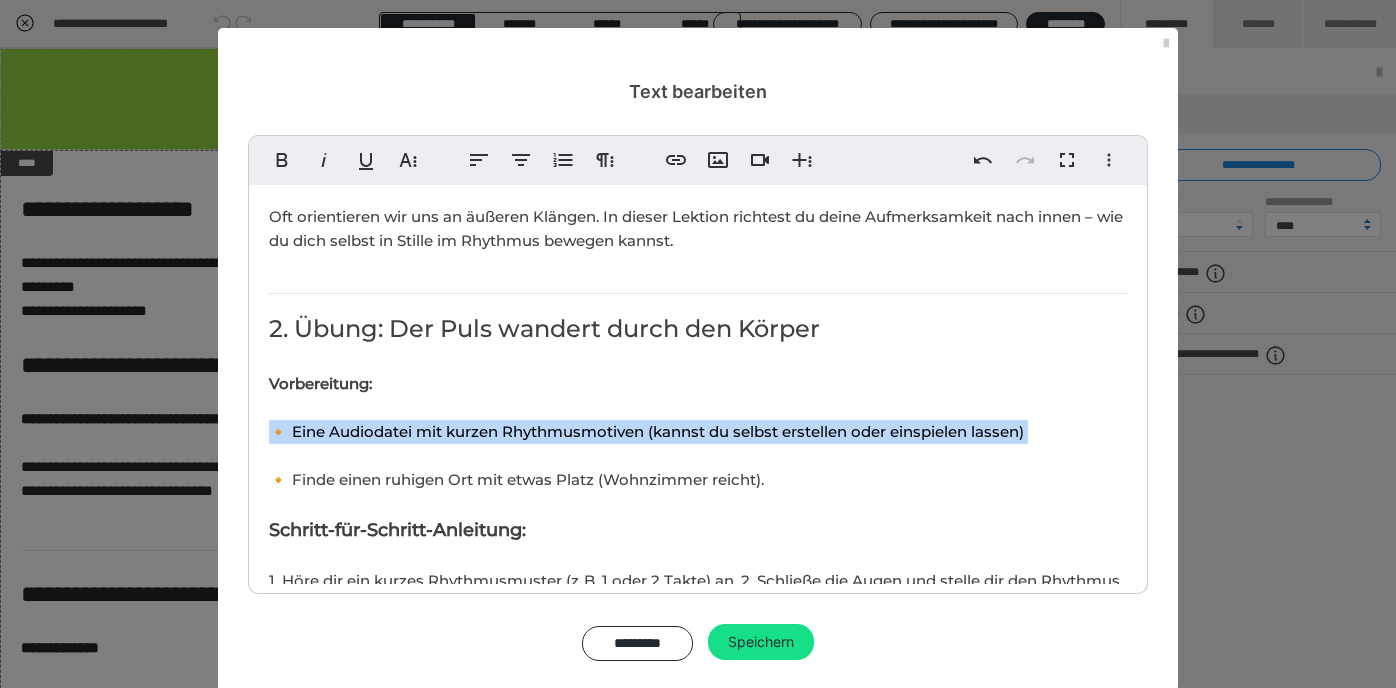click on "Vorbereitung: 🔸 Eine Audiodatei mit kurzen Rhythmusmotiven (kannst du selbst erstellen oder einspielen lassen)" at bounding box center (646, 407) 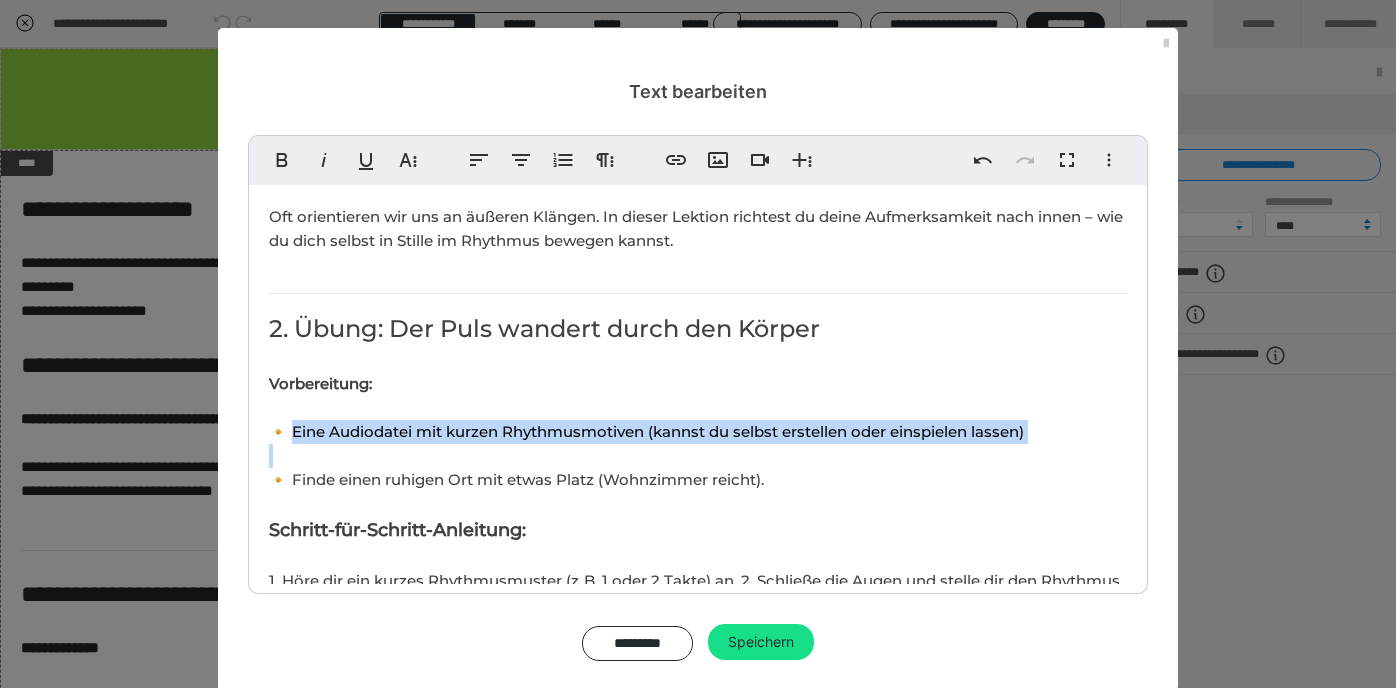drag, startPoint x: 295, startPoint y: 431, endPoint x: 677, endPoint y: 459, distance: 383.0248 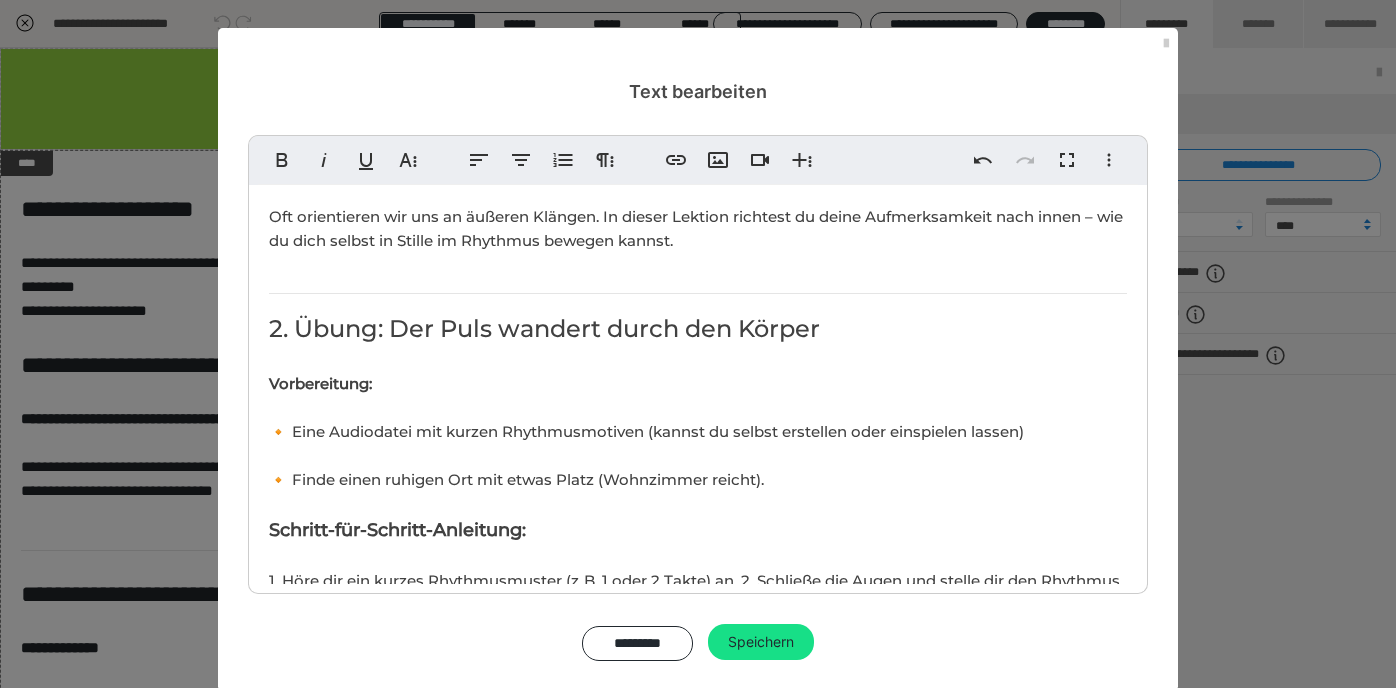 scroll, scrollTop: 433, scrollLeft: 7, axis: both 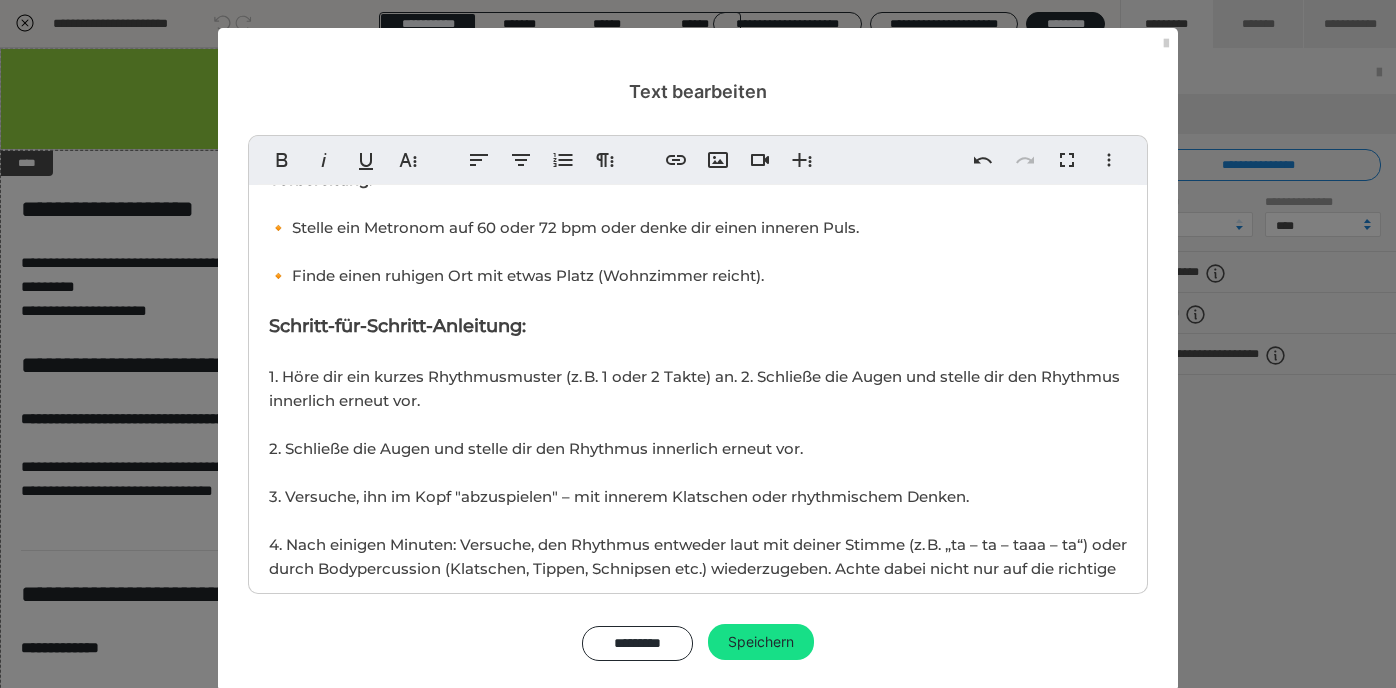 click on "Ziel 🎯der Lektion: Du verbindest dein inneres Pulsgefühl mit bewusster Bewegung. Du lernst, wie du dich rhythmisch frei bewegen kannst, auch wenn die Musik stoppt. Diese Lektion bringt deinen inneren Takt in den ganzen Körper – und das ganz für dich allein, ohne Partner, im Selbststudium. Dauer: ca. 15 - 20 Minuten 1. Einstieg: Rhythmus als innere Bewegung "Wenn die Musik aufhört, kann dein Körper weitertanzen." ​ Oft orientieren wir uns an äußeren Klängen. In dieser Lektion richtest du deine Aufmerksamkeit nach innen – wie du dich selbst in Stille im Rhythmus bewegen kannst. 2. Übung: Der Puls wandert durch den Körper Vorbereitung: 🔸 Stelle ein Metronom auf 60 oder 72 bpm oder denke dir einen inneren Puls. ​ 🔸 Finde einen ruhigen Ort mit etwas Platz (Wohnzimmer reicht). Schritt-für-Schritt-Anleitung: 1. Höre dir ein kurzes Rhythmusmuster (z. B. 1 oder 2 Takte) an. 2. Schließe die Augen und stelle dir den Rhythmus innerlich erneut vor. Variationen: 3. Reflexion & Integration" at bounding box center [698, 766] 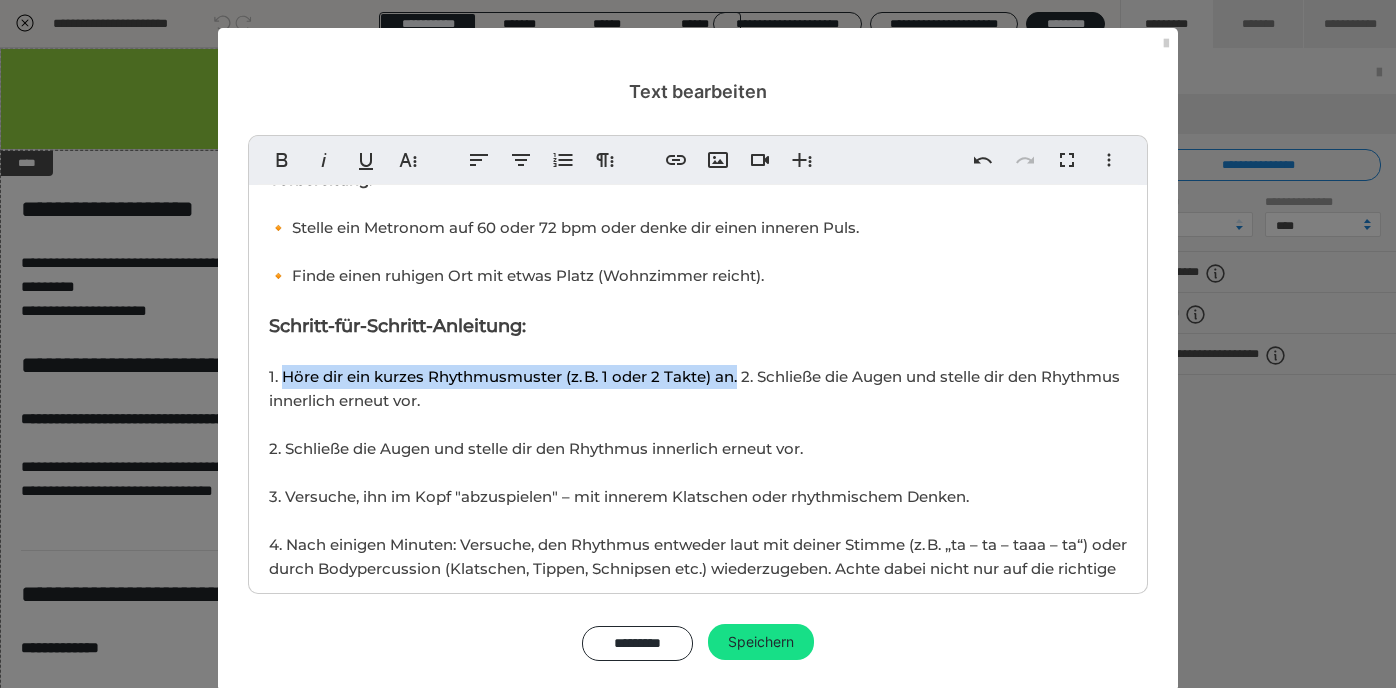 drag, startPoint x: 283, startPoint y: 371, endPoint x: 809, endPoint y: 382, distance: 526.115 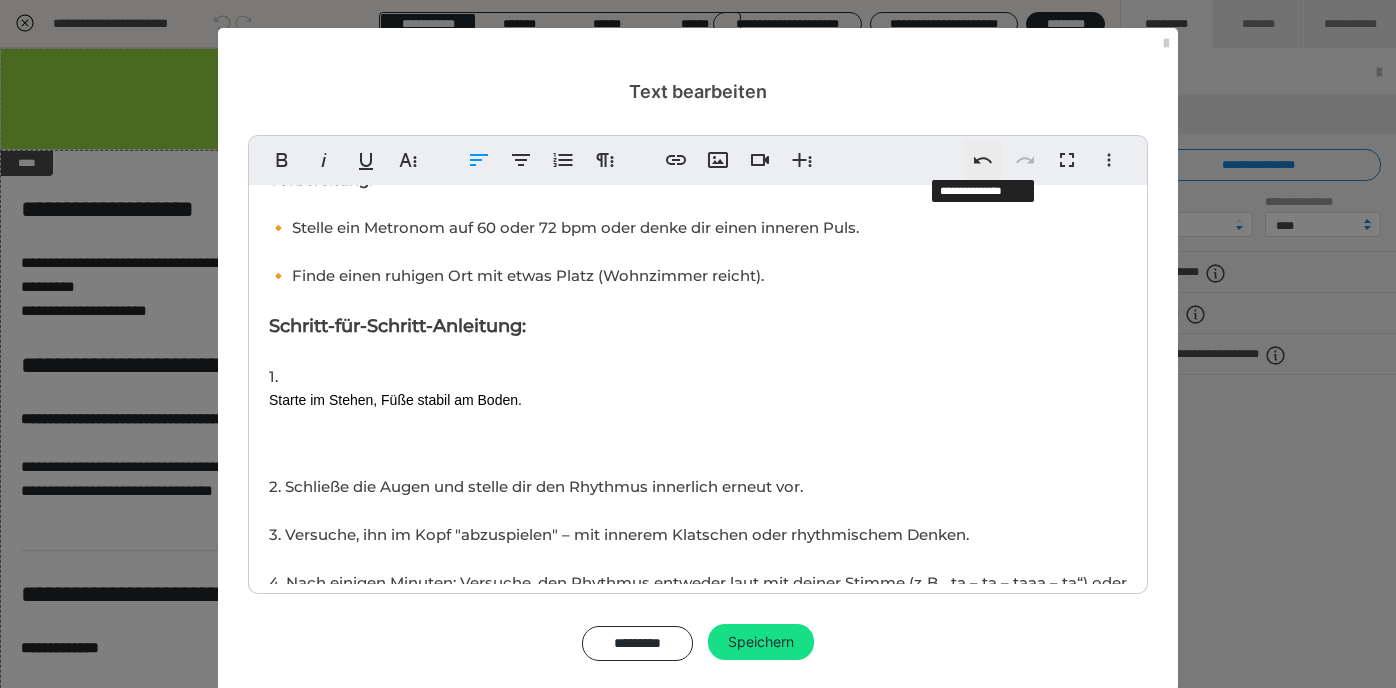 click on "Rückgängig" at bounding box center (983, 160) 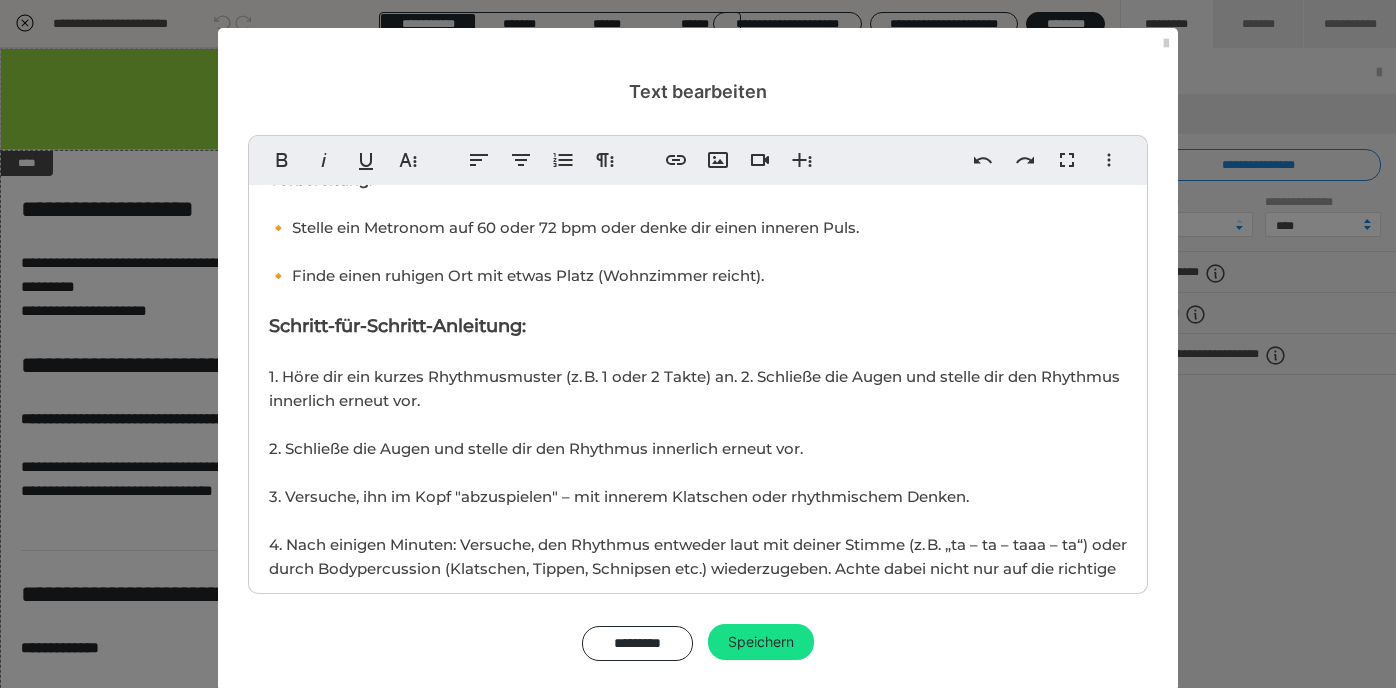 scroll, scrollTop: 0, scrollLeft: 3, axis: horizontal 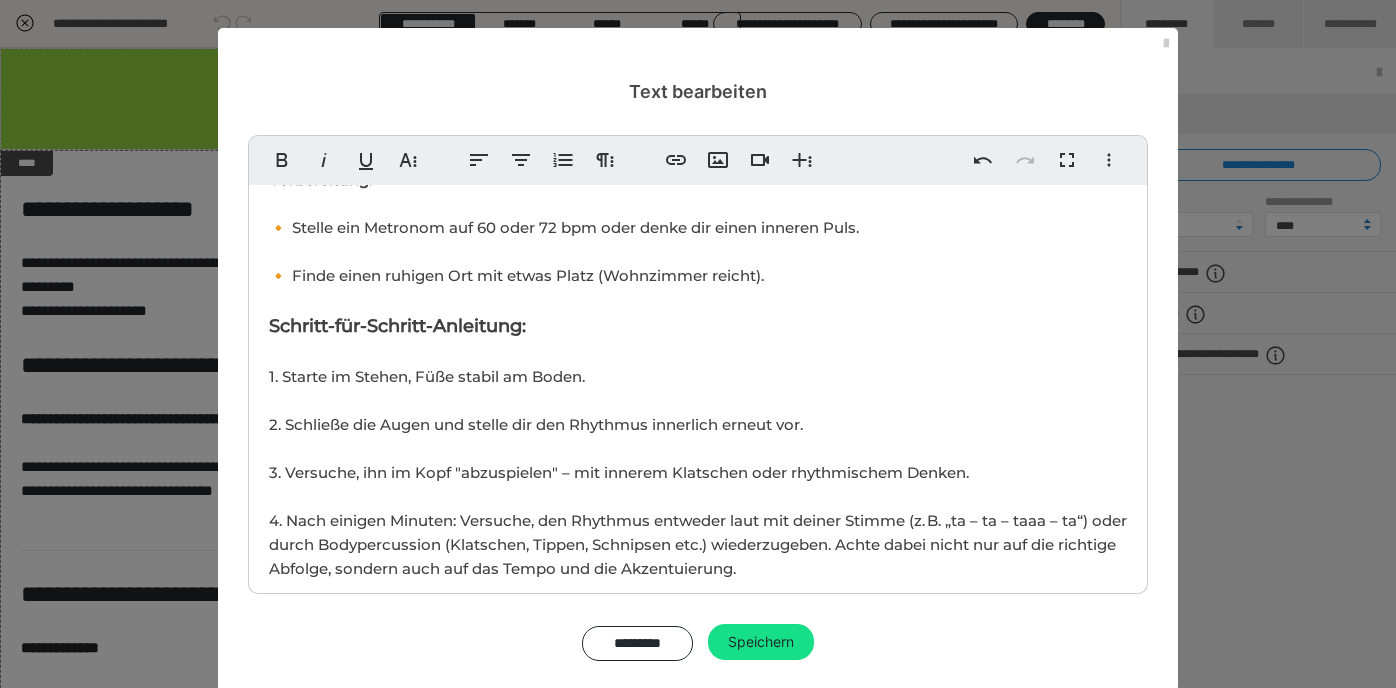 click on "1. Starte im Stehen, Füße stabil am Boden. 2. Schließe die Augen und stelle dir den Rhythmus innerlich erneut vor." at bounding box center (536, 400) 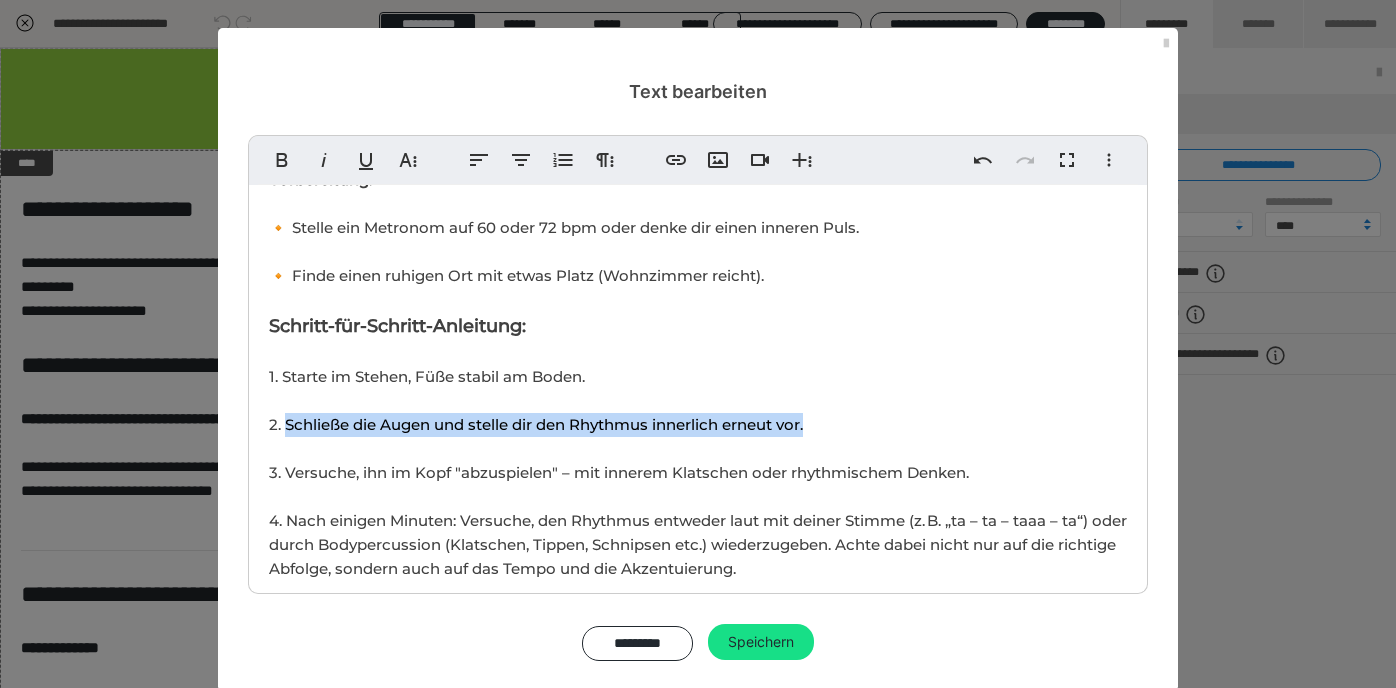 drag, startPoint x: 287, startPoint y: 421, endPoint x: 854, endPoint y: 427, distance: 567.03174 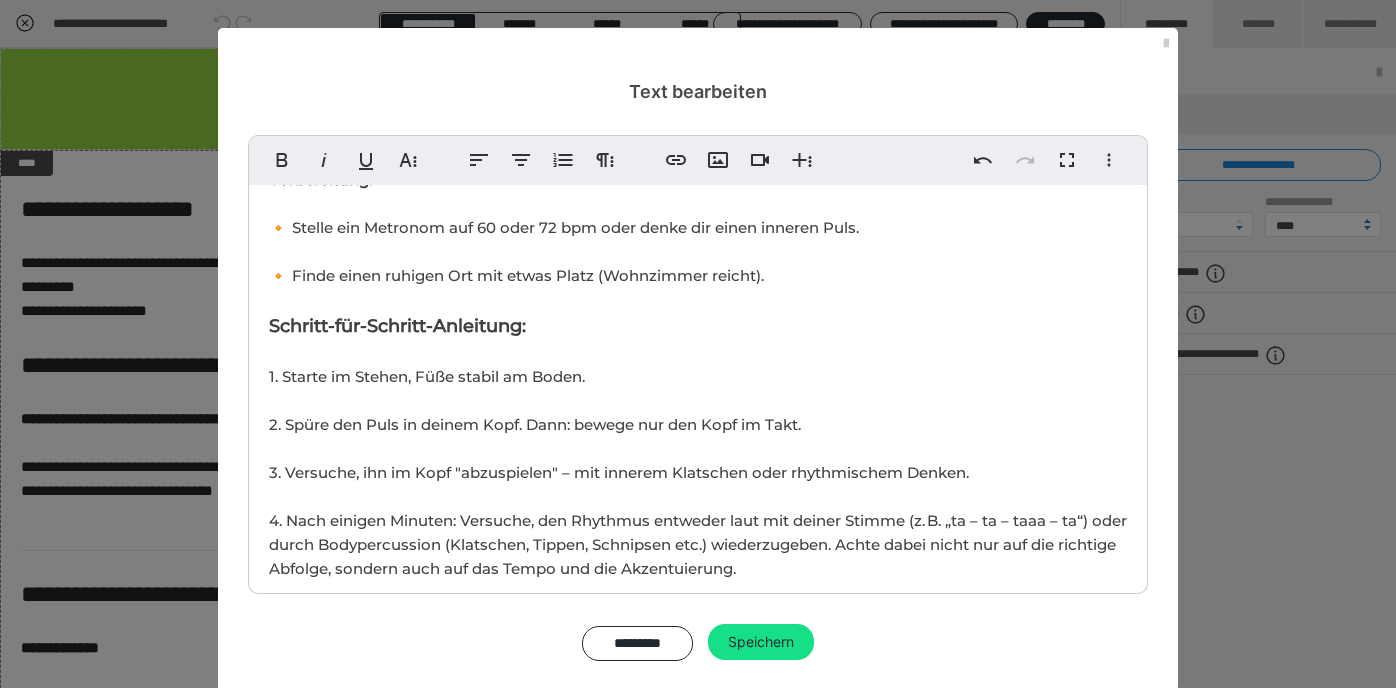 scroll, scrollTop: 319, scrollLeft: 1, axis: both 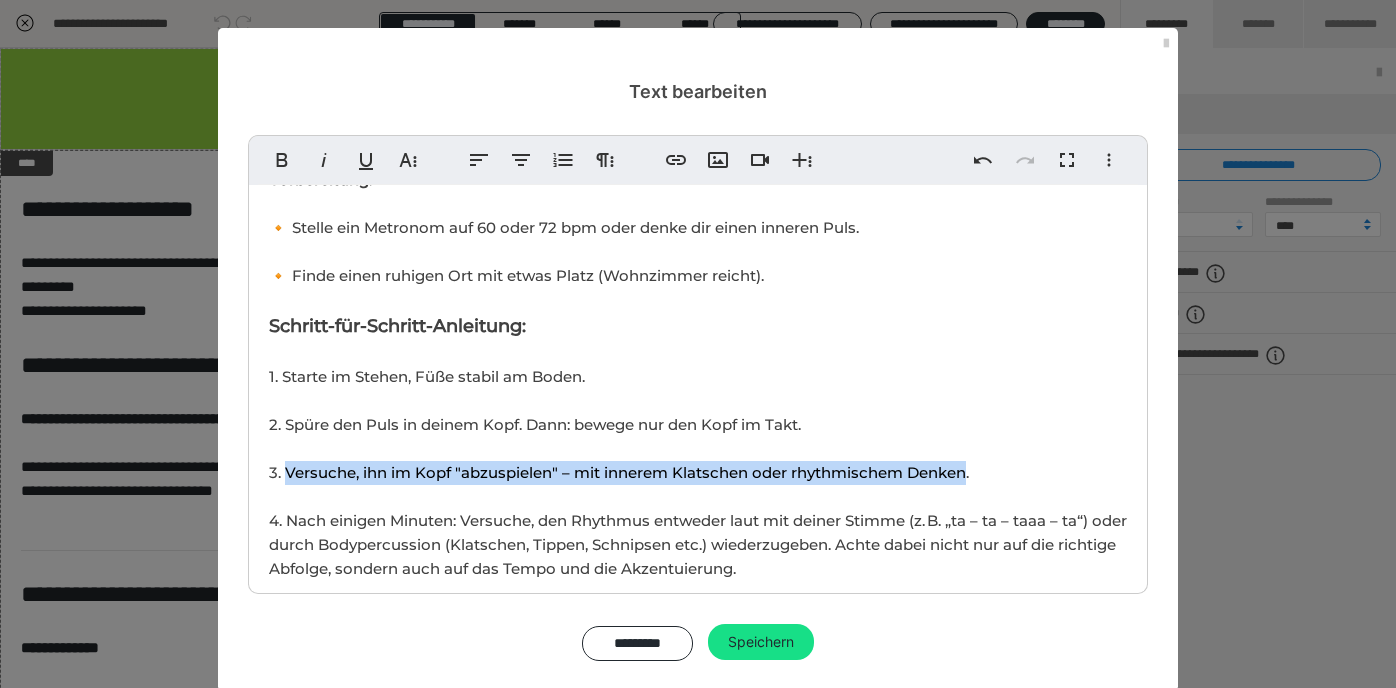 drag, startPoint x: 287, startPoint y: 467, endPoint x: 969, endPoint y: 474, distance: 682.03595 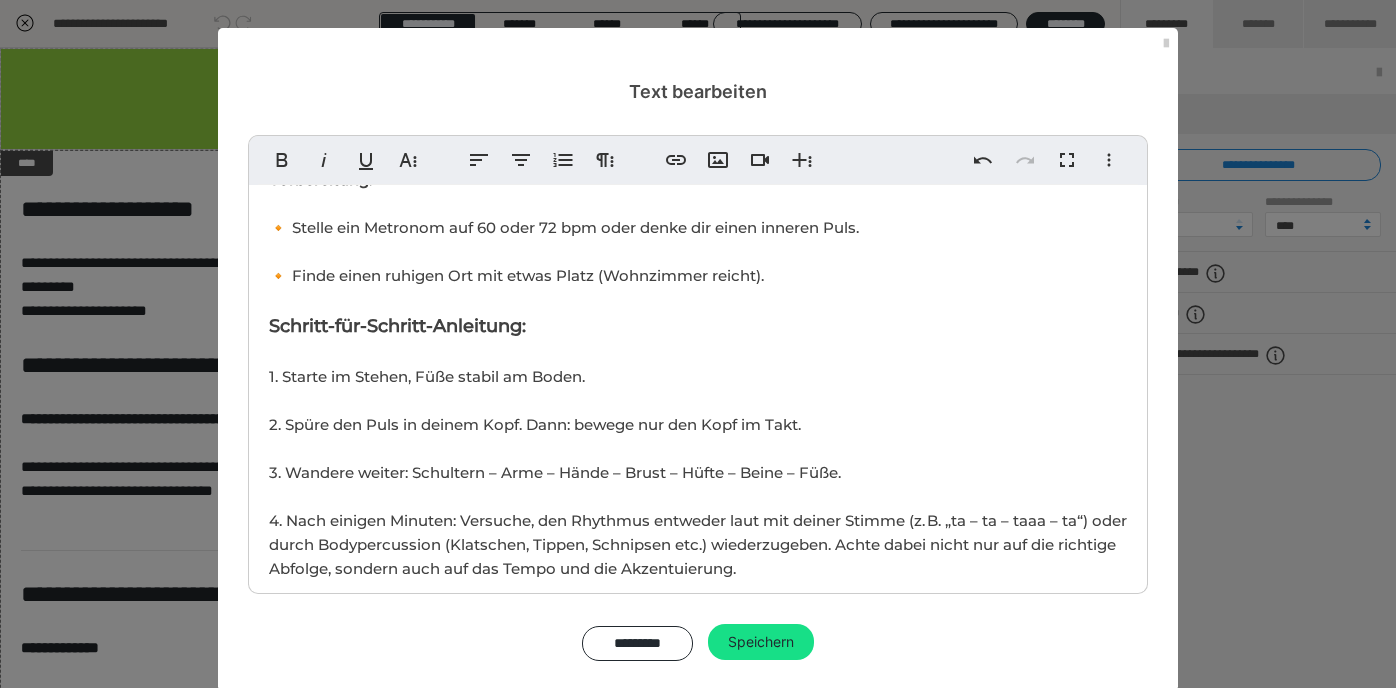 scroll, scrollTop: 395, scrollLeft: 7, axis: both 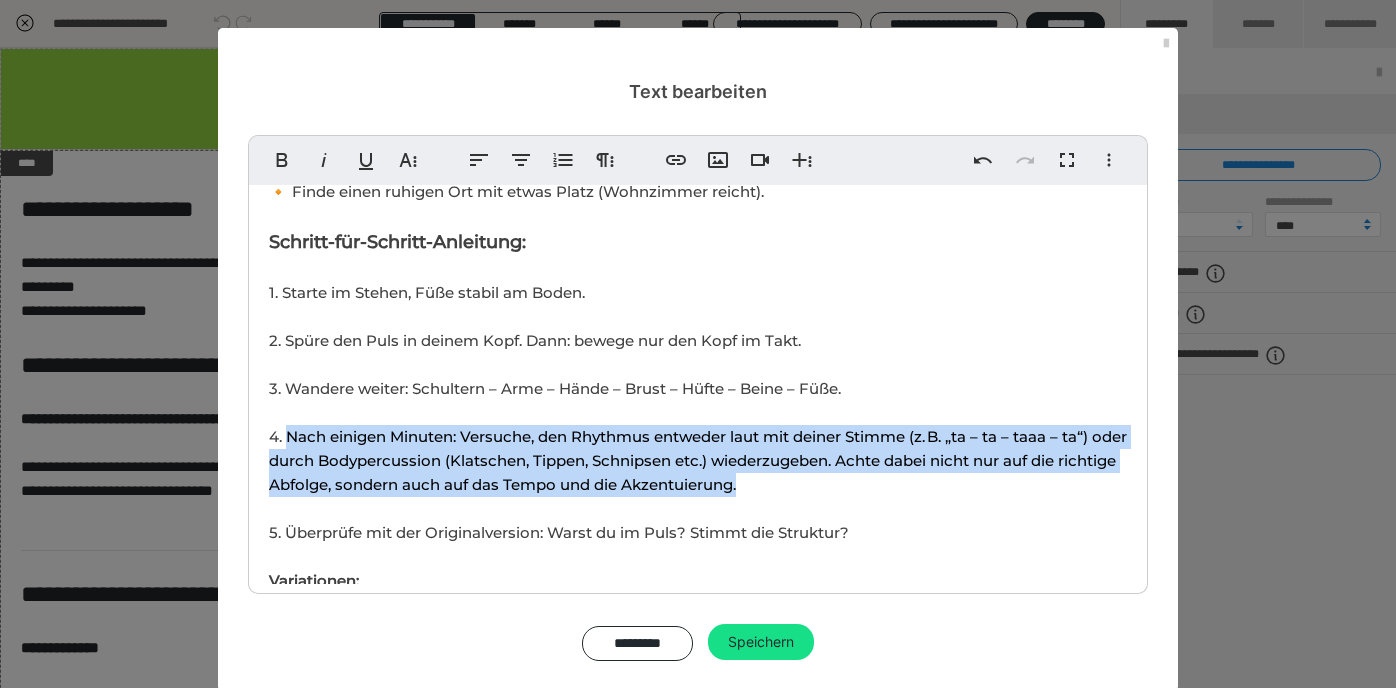 drag, startPoint x: 291, startPoint y: 437, endPoint x: 848, endPoint y: 483, distance: 558.89624 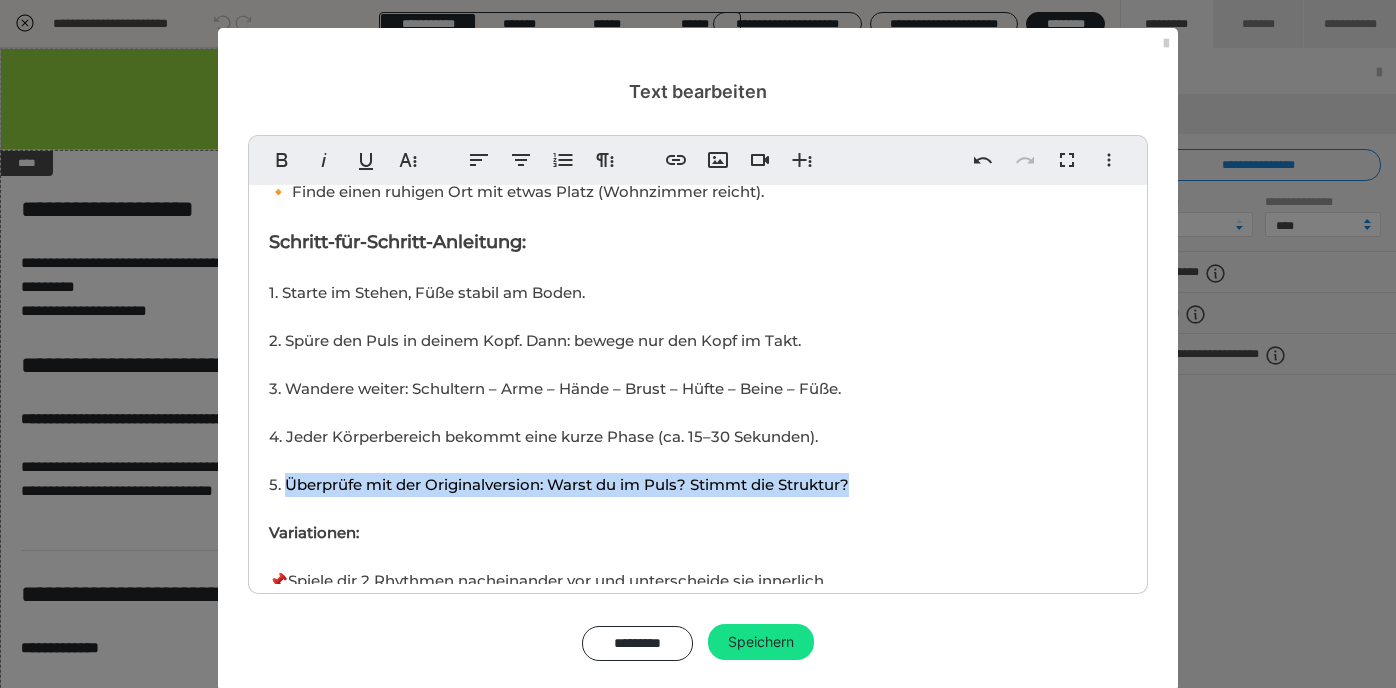 drag, startPoint x: 300, startPoint y: 480, endPoint x: 902, endPoint y: 475, distance: 602.02075 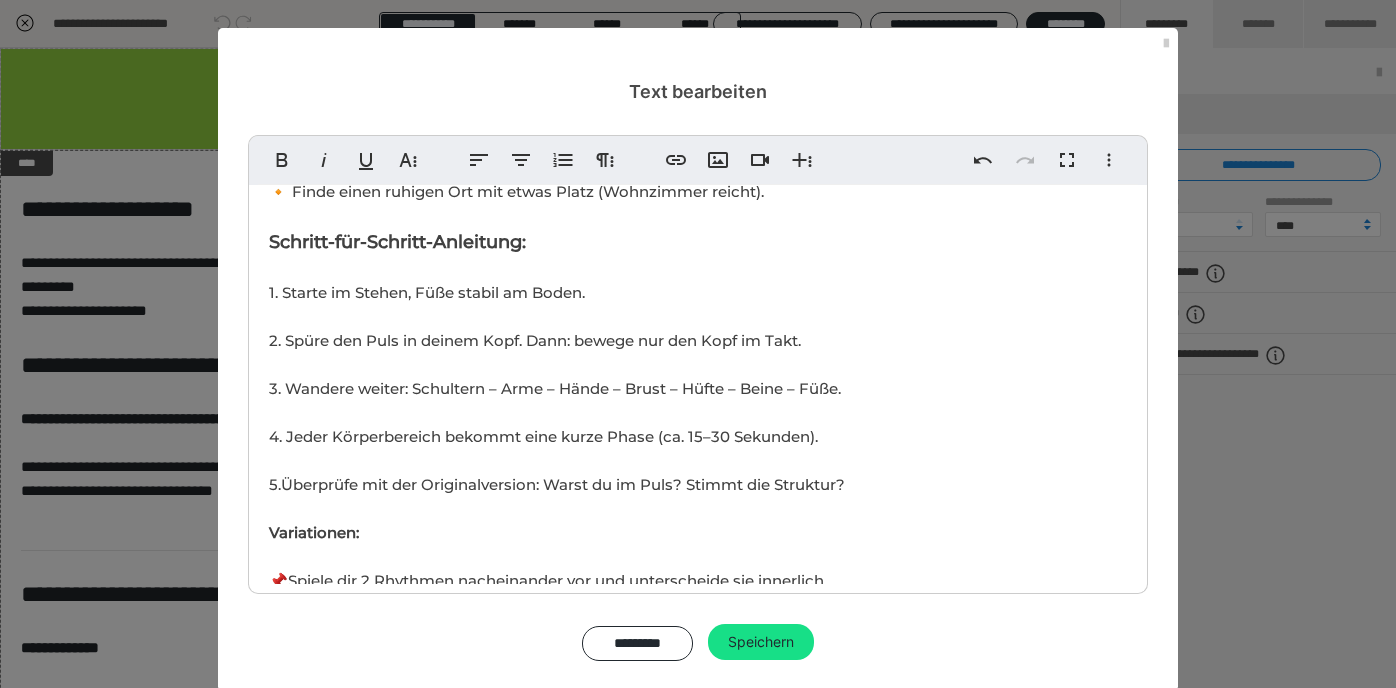 scroll, scrollTop: 376, scrollLeft: 3, axis: both 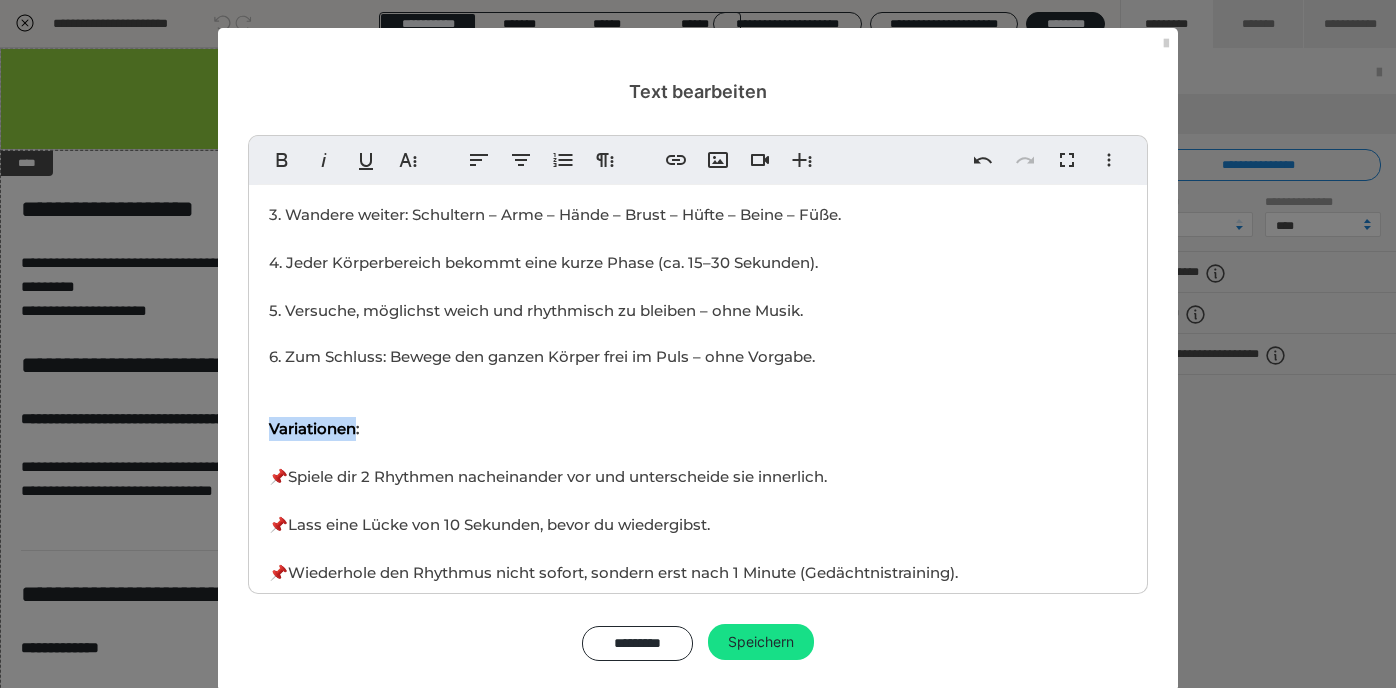 drag, startPoint x: 360, startPoint y: 429, endPoint x: 270, endPoint y: 425, distance: 90.088844 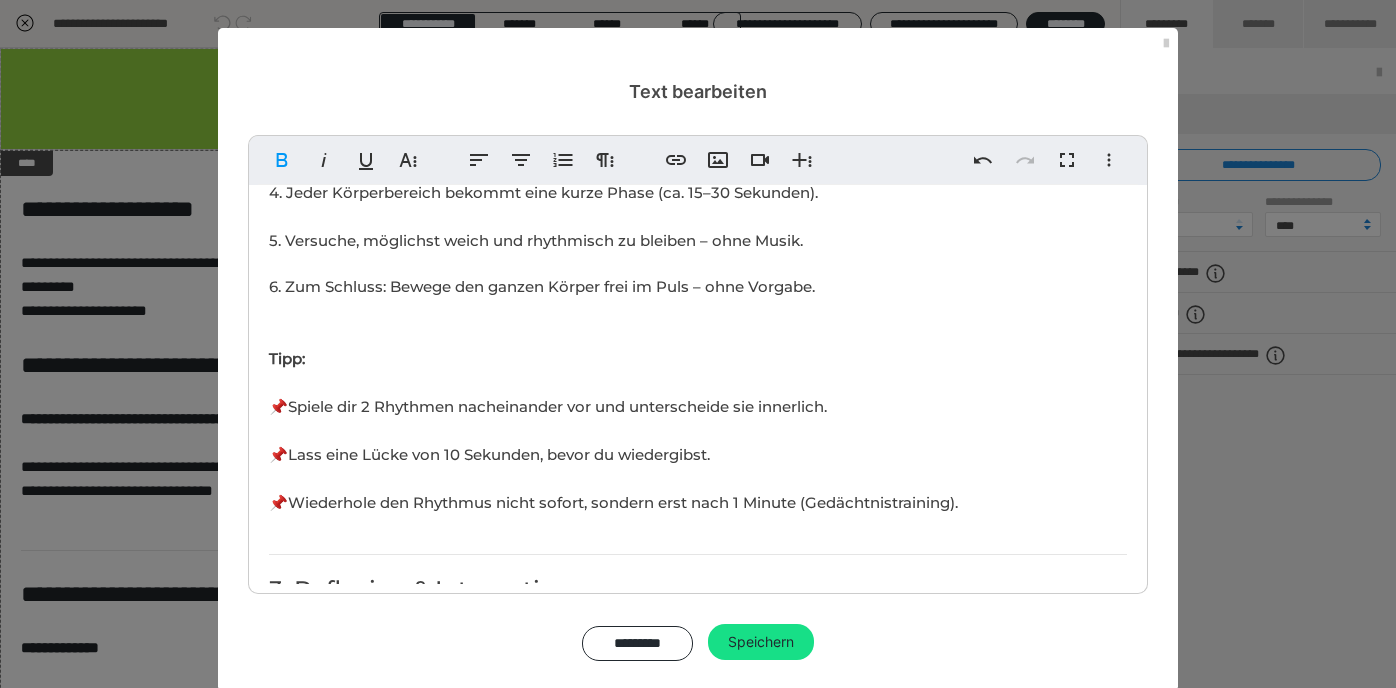 scroll, scrollTop: 823, scrollLeft: 0, axis: vertical 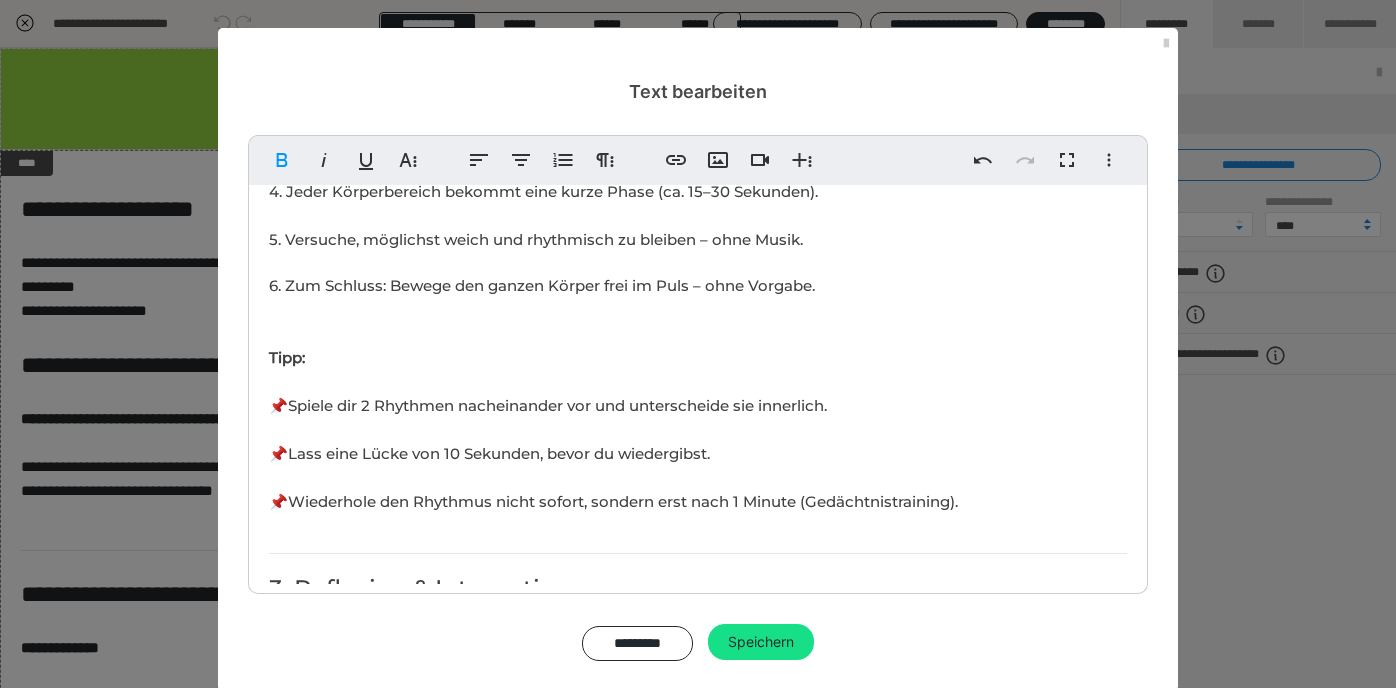 click on "6. Zum Schluss: Bewege den ganzen Körper frei im Puls – ohne Vorgabe. Tipp: 📌Spiele dir 2 Rhythmen nacheinander vor und unterscheide sie innerlich." at bounding box center [548, 345] 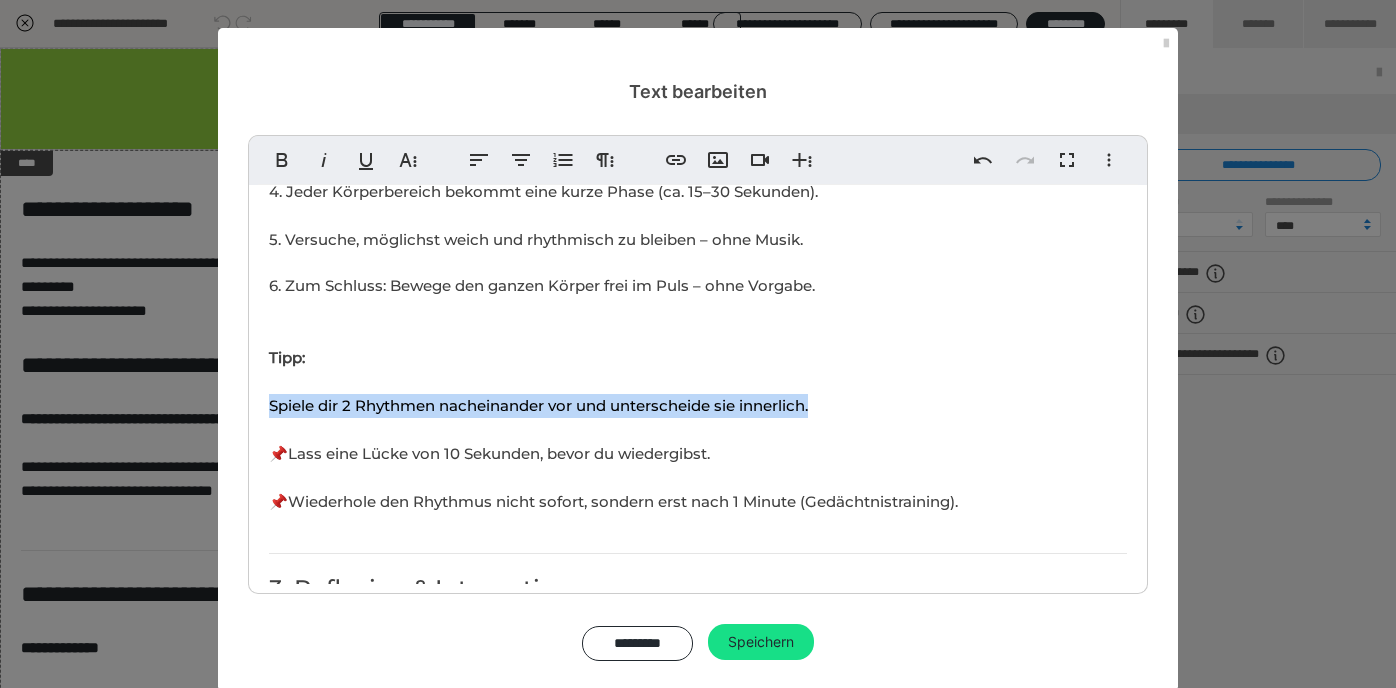 drag, startPoint x: 269, startPoint y: 399, endPoint x: 850, endPoint y: 394, distance: 581.0215 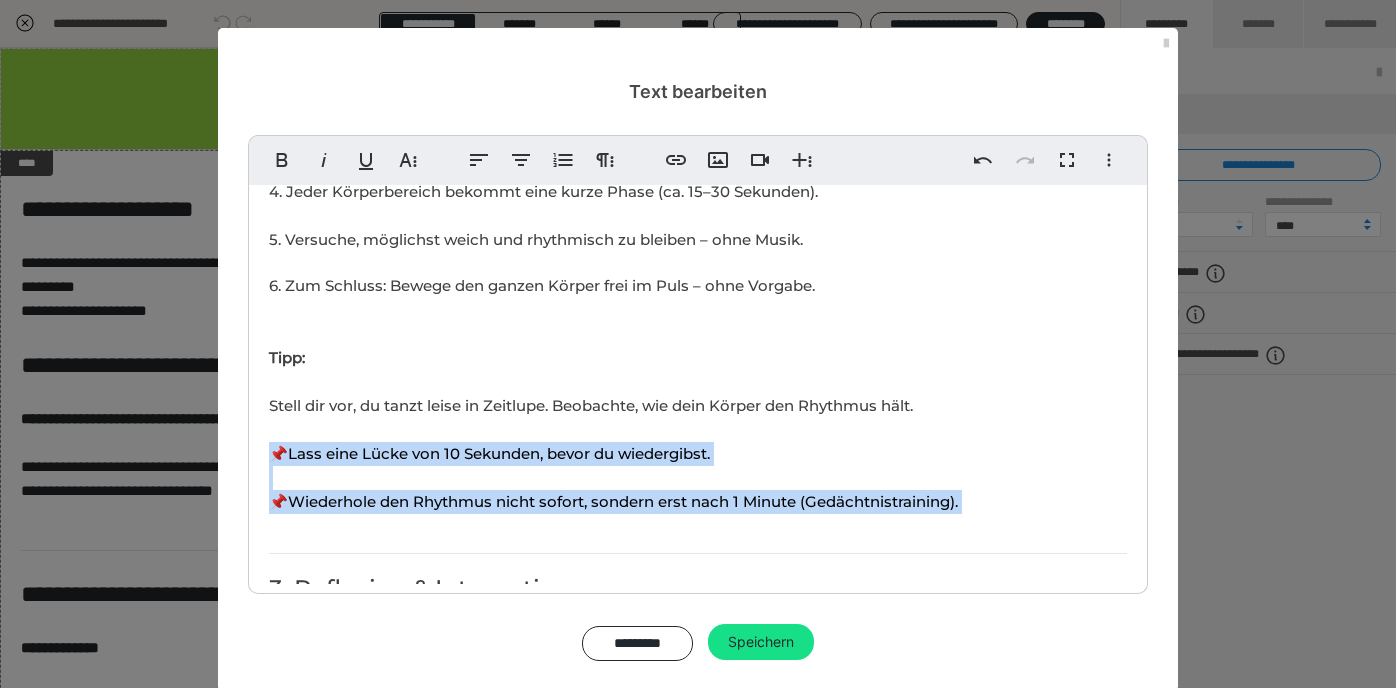 drag, startPoint x: 272, startPoint y: 436, endPoint x: 284, endPoint y: 511, distance: 75.95393 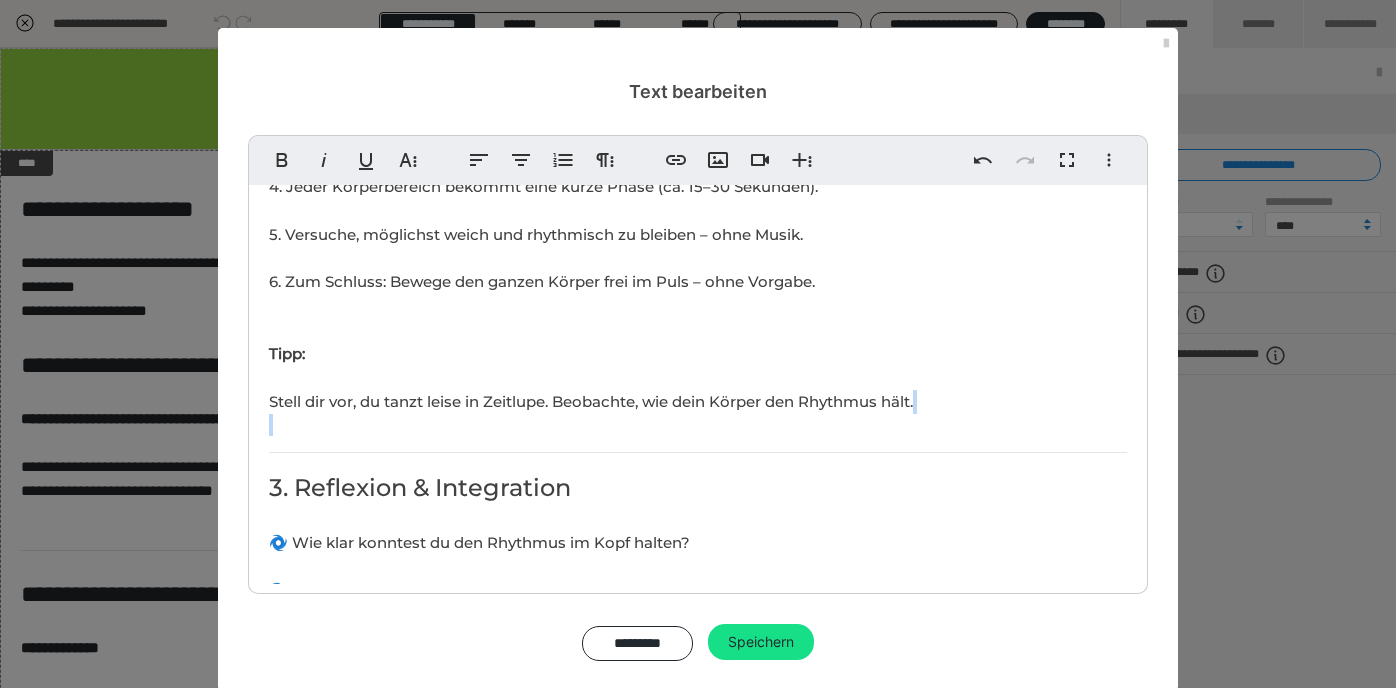 scroll, scrollTop: 833, scrollLeft: 0, axis: vertical 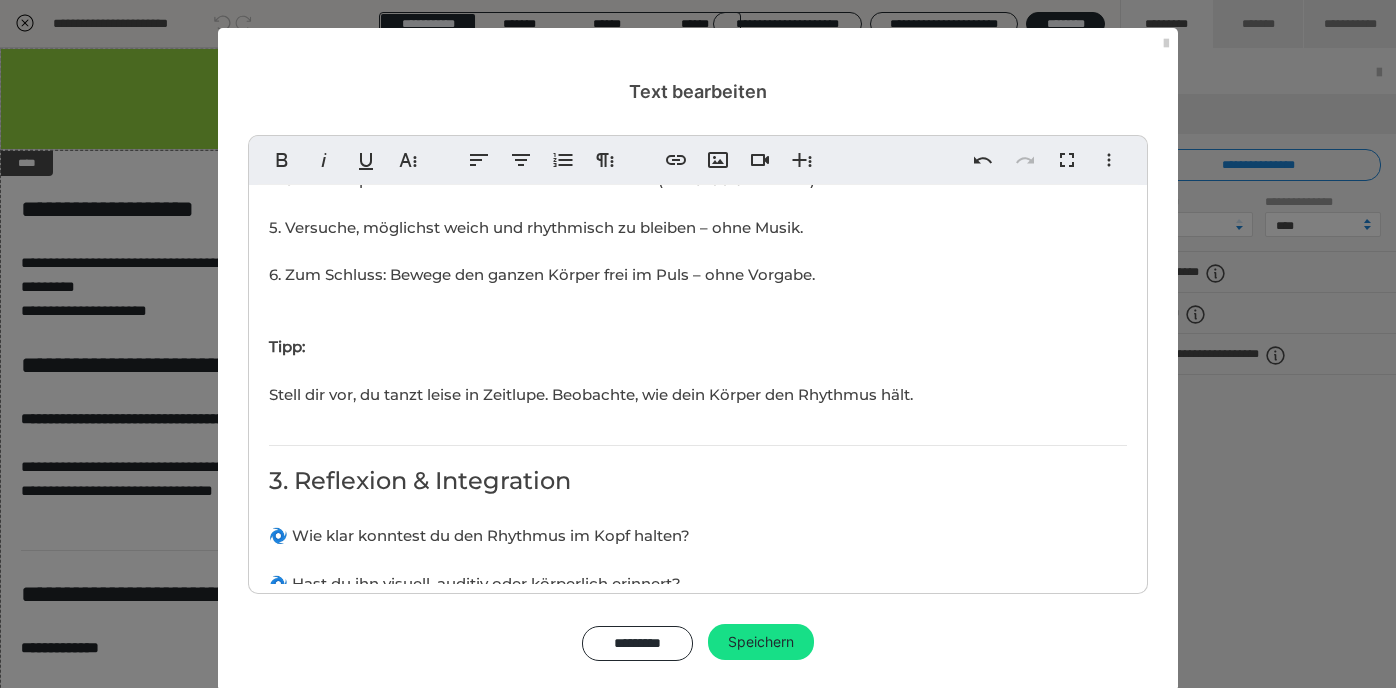 click on "6. Zum Schluss: Bewege den ganzen Körper frei im Puls – ohne Vorgabe. Tipp: Stell dir vor, du tanzt leise in Zeitlupe. Beobachte, wie dein Körper den Rhythmus hält." at bounding box center (591, 334) 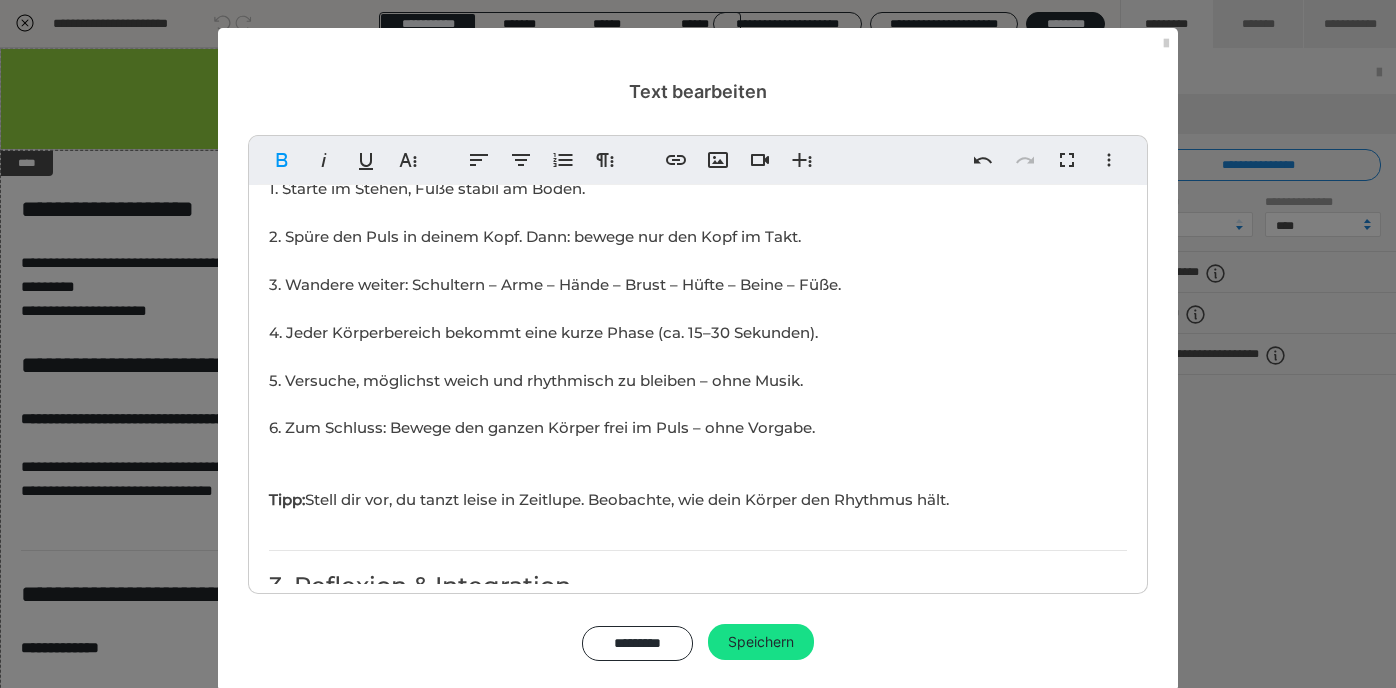 scroll, scrollTop: 671, scrollLeft: 0, axis: vertical 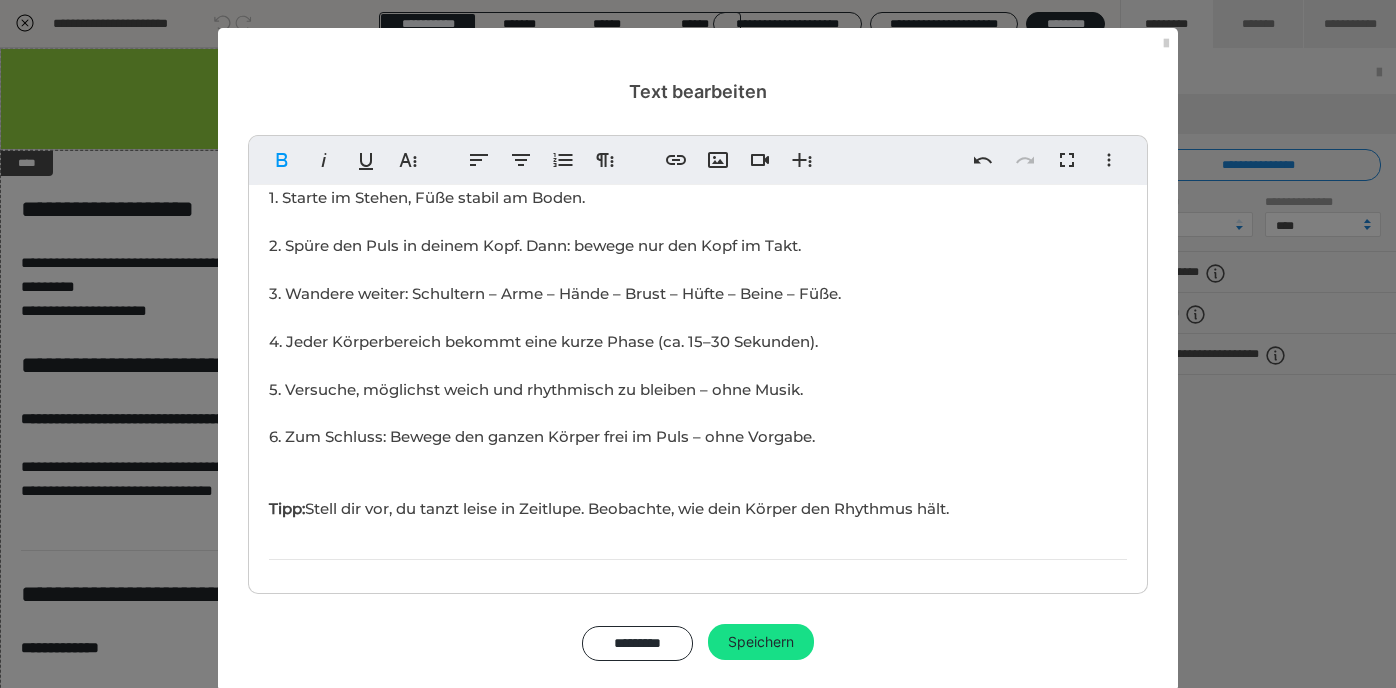 click on "Dauer: ca. [NUMBER] - [NUMBER] Minuten" at bounding box center [698, 516] 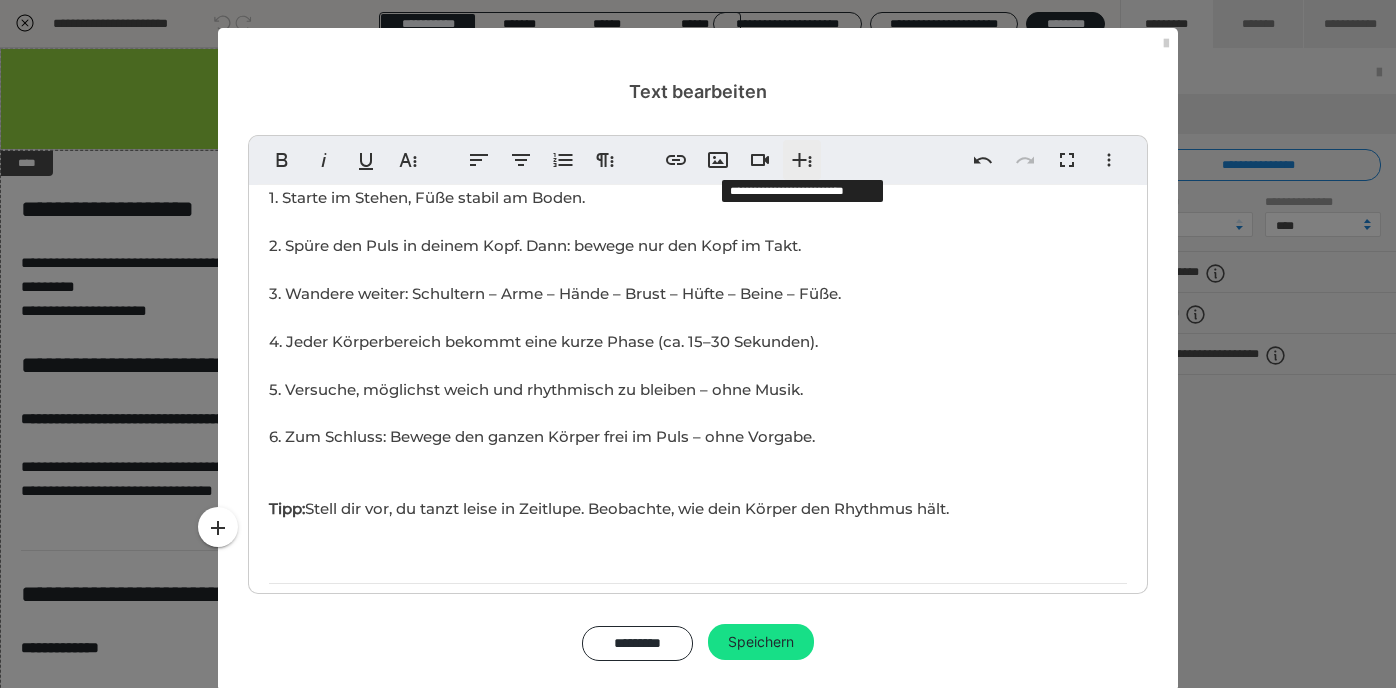 click 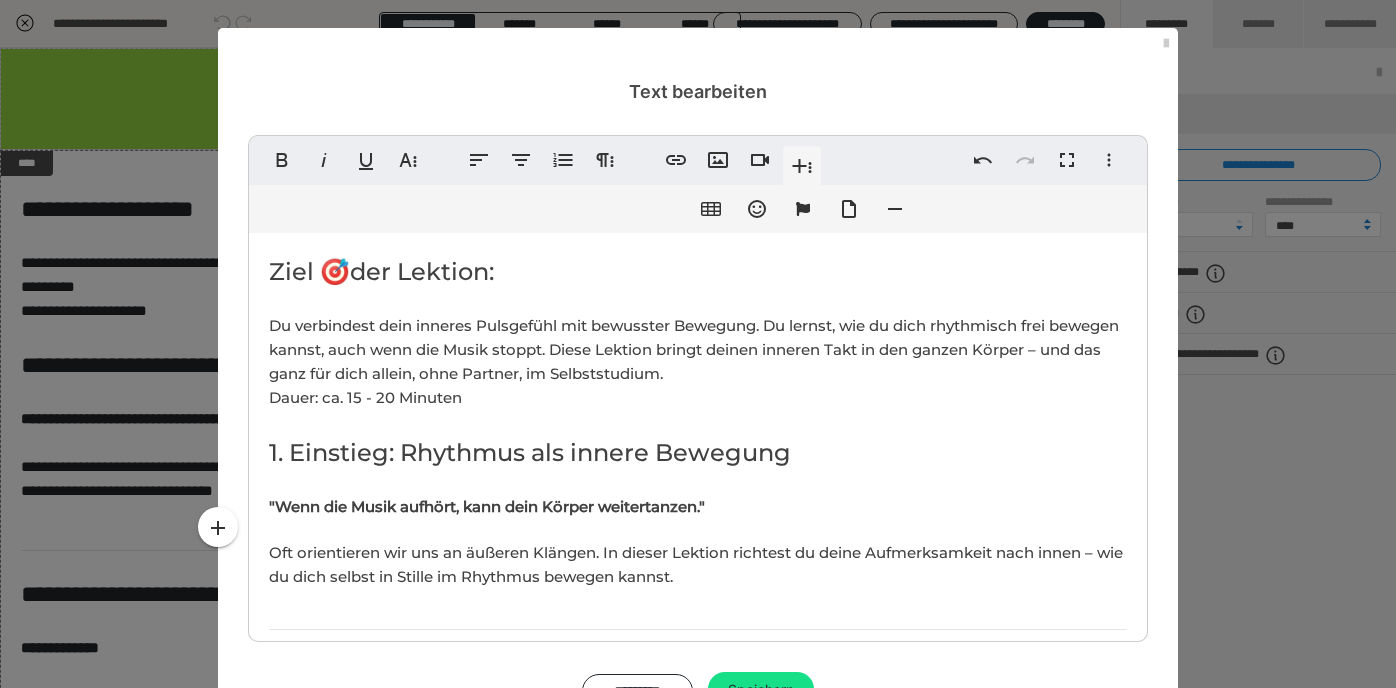 scroll, scrollTop: 671, scrollLeft: 0, axis: vertical 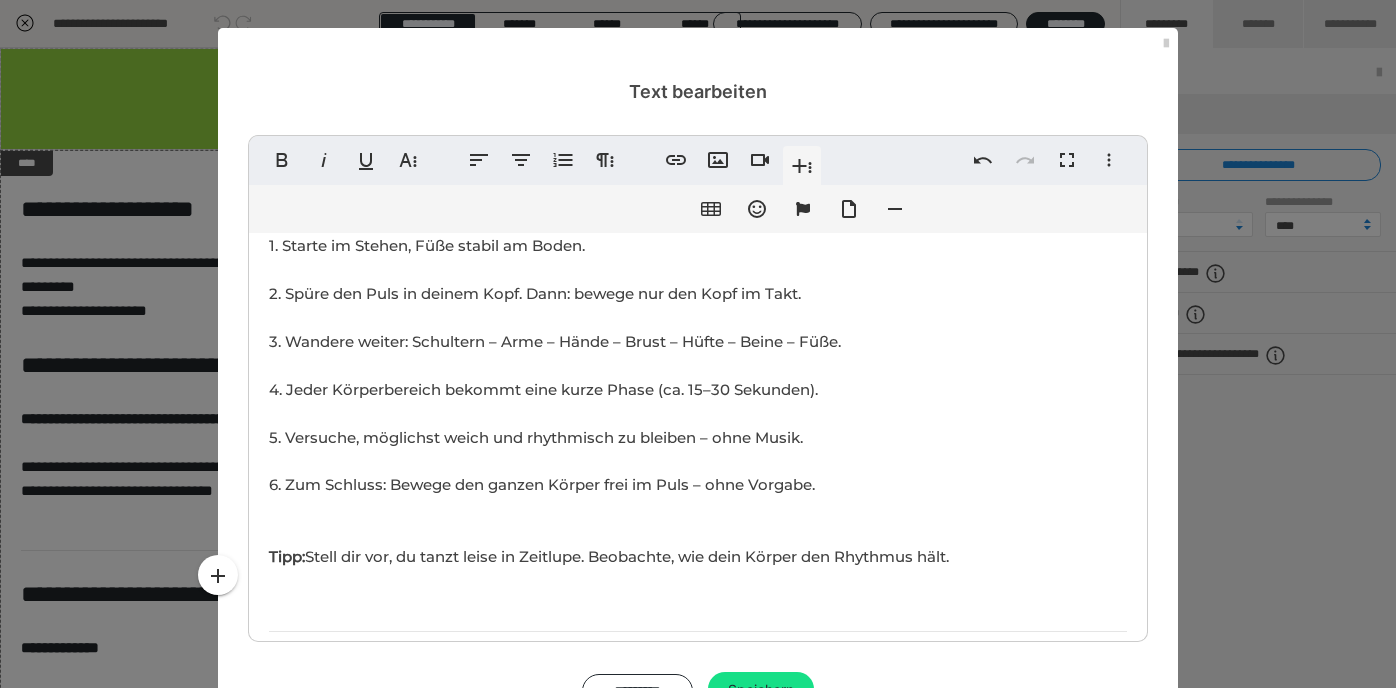 click on "Tabelle einfügen Emoticons Font Awesome Datei hochladen Horizontale Linie einfügen" at bounding box center [698, 209] 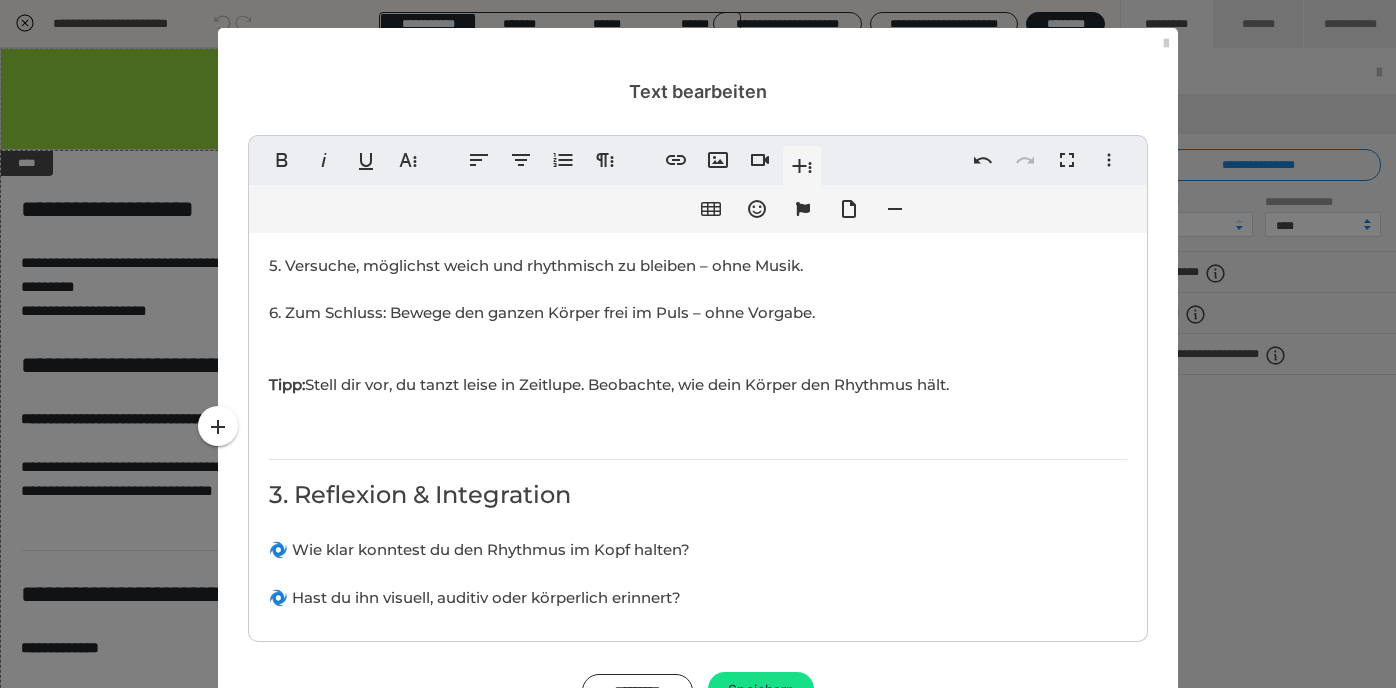 scroll, scrollTop: 846, scrollLeft: 0, axis: vertical 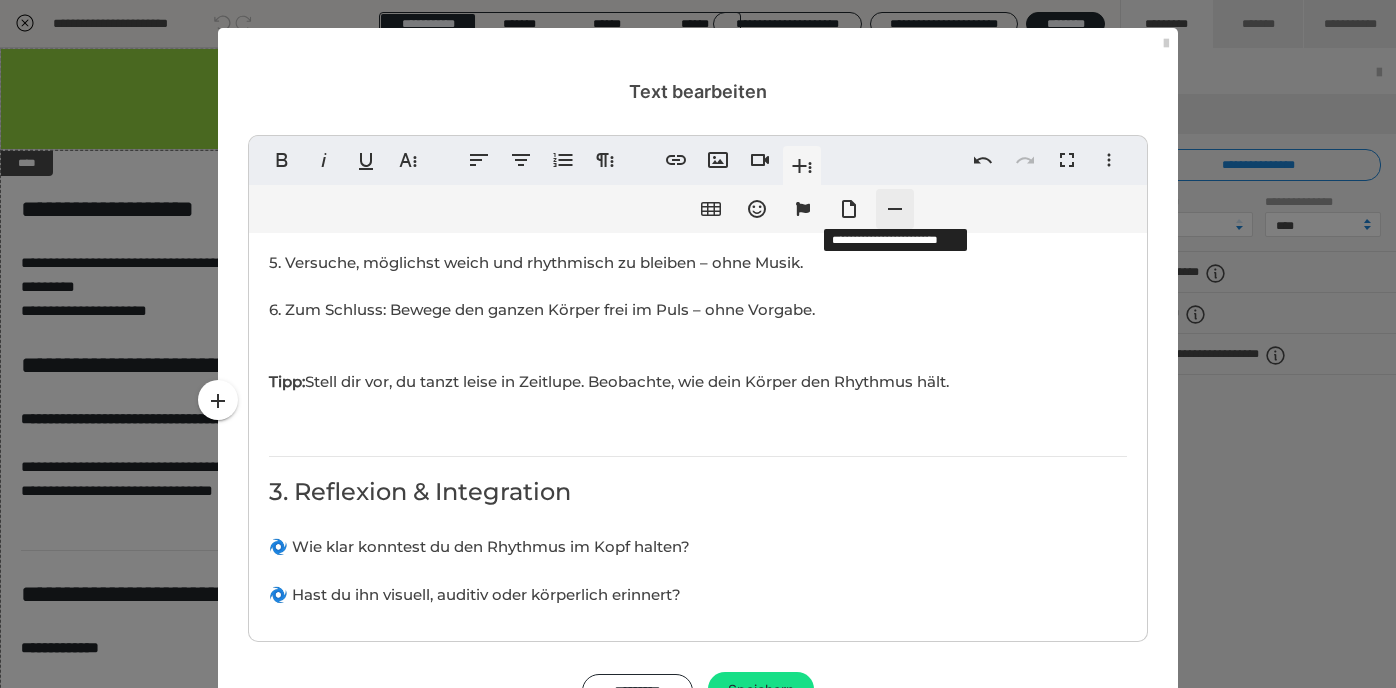 click 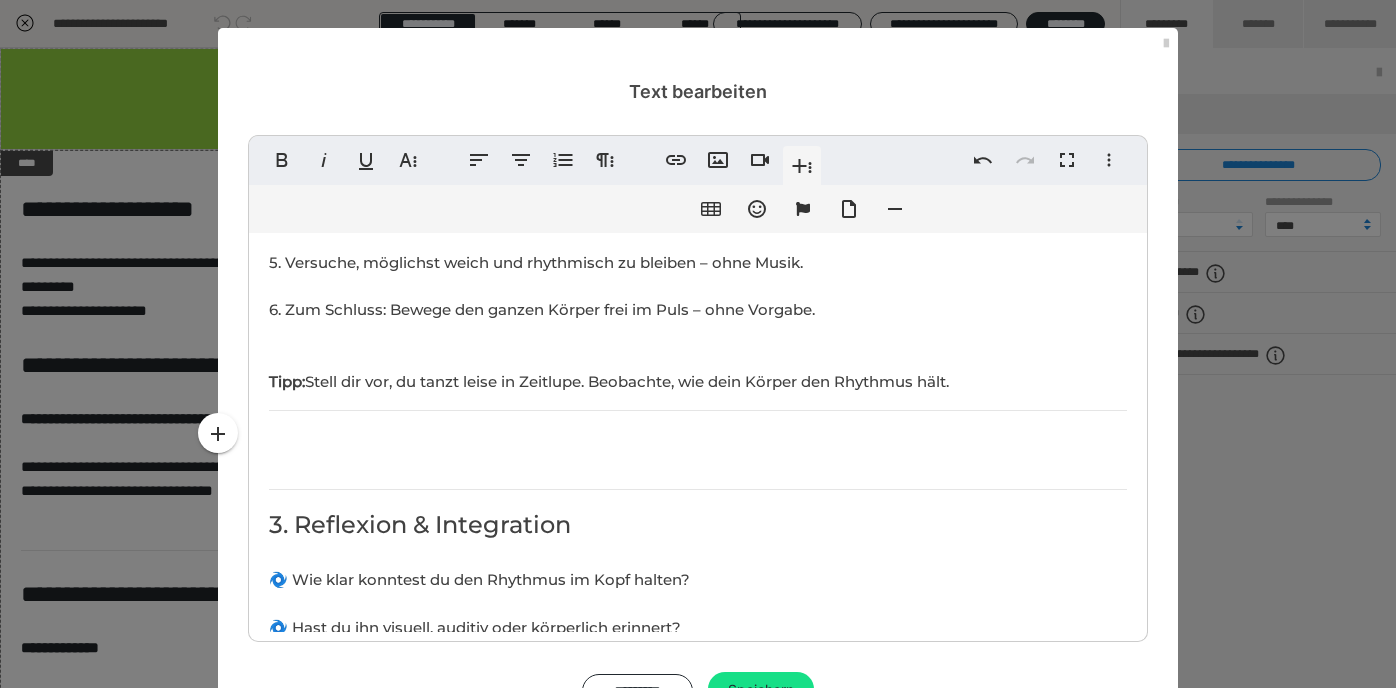 click on "Ziel 🎯der Lektion: Du verbindest dein inneres Pulsgefühl mit bewusster Bewegung. Du lernst, wie du dich rhythmisch frei bewegen kannst, auch wenn die Musik stoppt. Diese Lektion bringt deinen inneren Takt in den ganzen Körper – und das ganz für dich allein, ohne Partner, im Selbststudium. Dauer: ca. 15 - 20 Minuten 1. Einstieg: Rhythmus als innere Bewegung "Wenn die Musik aufhört, kann dein Körper weitertanzen." Oft orientieren wir uns an äußeren Klängen. In dieser Lektion richtest du deine Aufmerksamkeit nach innen – wie du dich selbst in Stille im Rhythmus bewegen kannst. 2. Übung: Der Puls wandert durch den Körper Vorbereitung: 🔸 Stelle ein Metronom auf 60 oder 72 bpm oder denke dir einen inneren Puls. 🔸 Finde einen ruhigen Ort mit etwas Platz (Wohnzimmer reicht). Schritt-für-Schritt-Anleitung: 1. Starte im Stehen, Füße stabil am Boden. 2. Spüre den Puls in deinem Kopf. Dann: bewege nur den Kopf im Takt. 4. Jeder Körperbereich bekommt eine kurze Phase (ca. 15–30 Sekunden). ​" at bounding box center (698, 417) 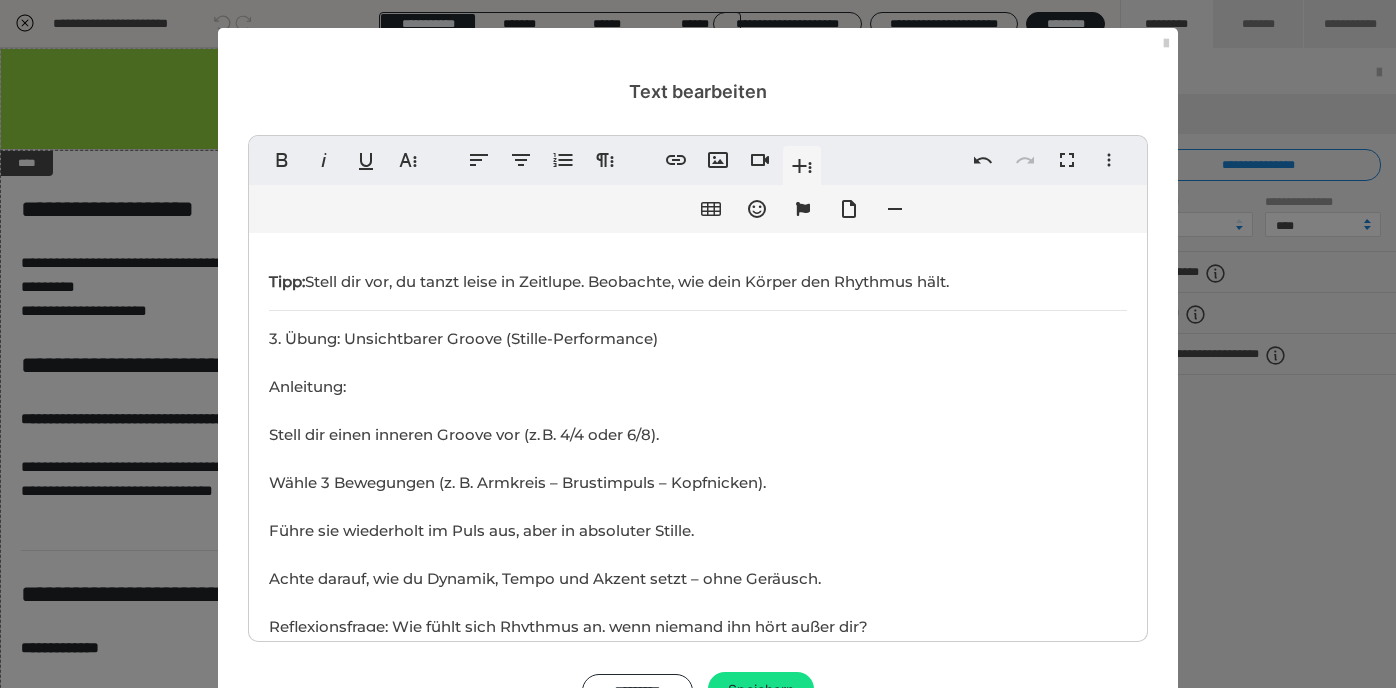 click on "Text bearbeiten" at bounding box center [698, 66] 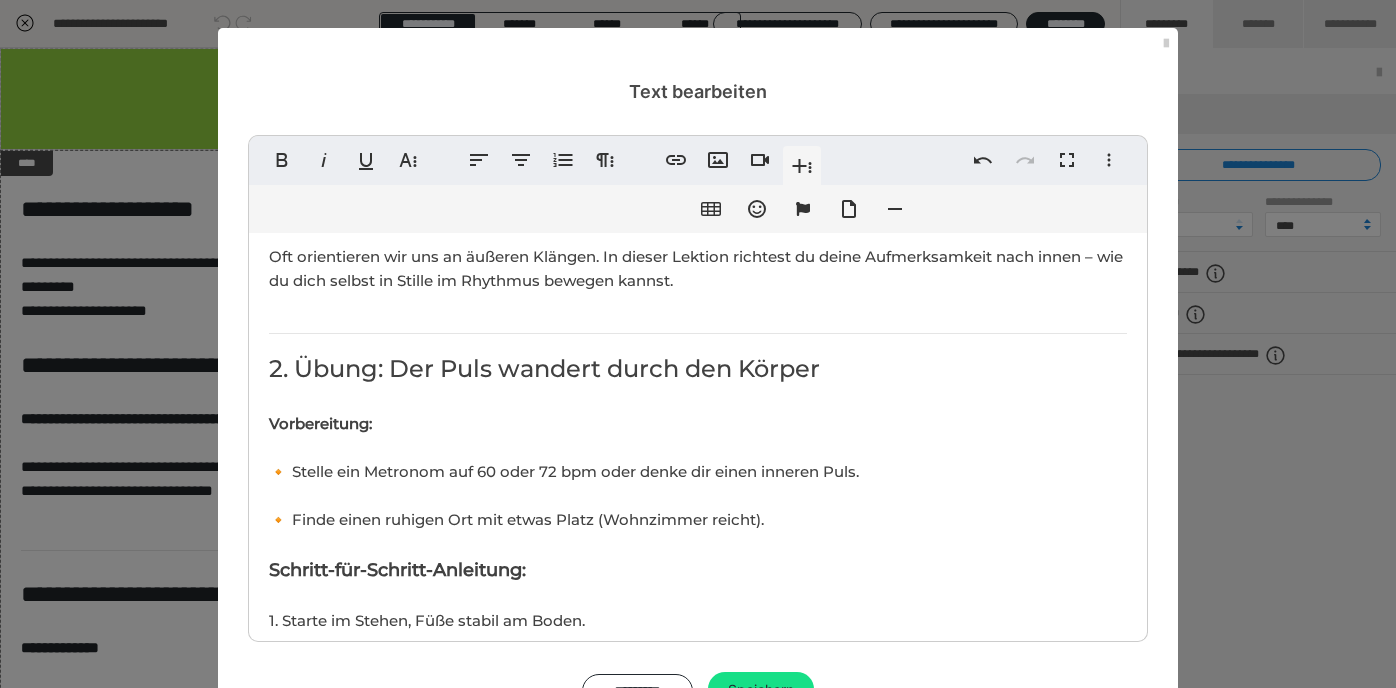 scroll, scrollTop: 295, scrollLeft: 0, axis: vertical 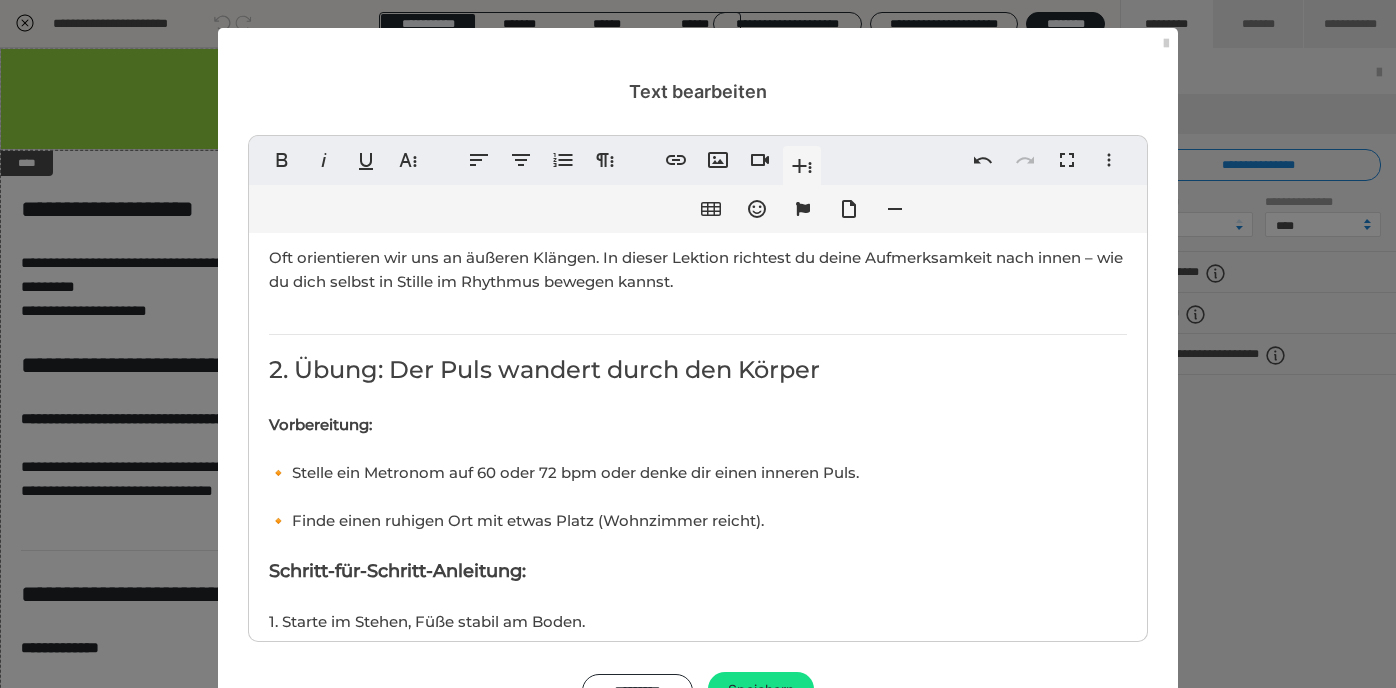 click on "2. Übung: Der Puls wandert durch den Körper" at bounding box center (544, 369) 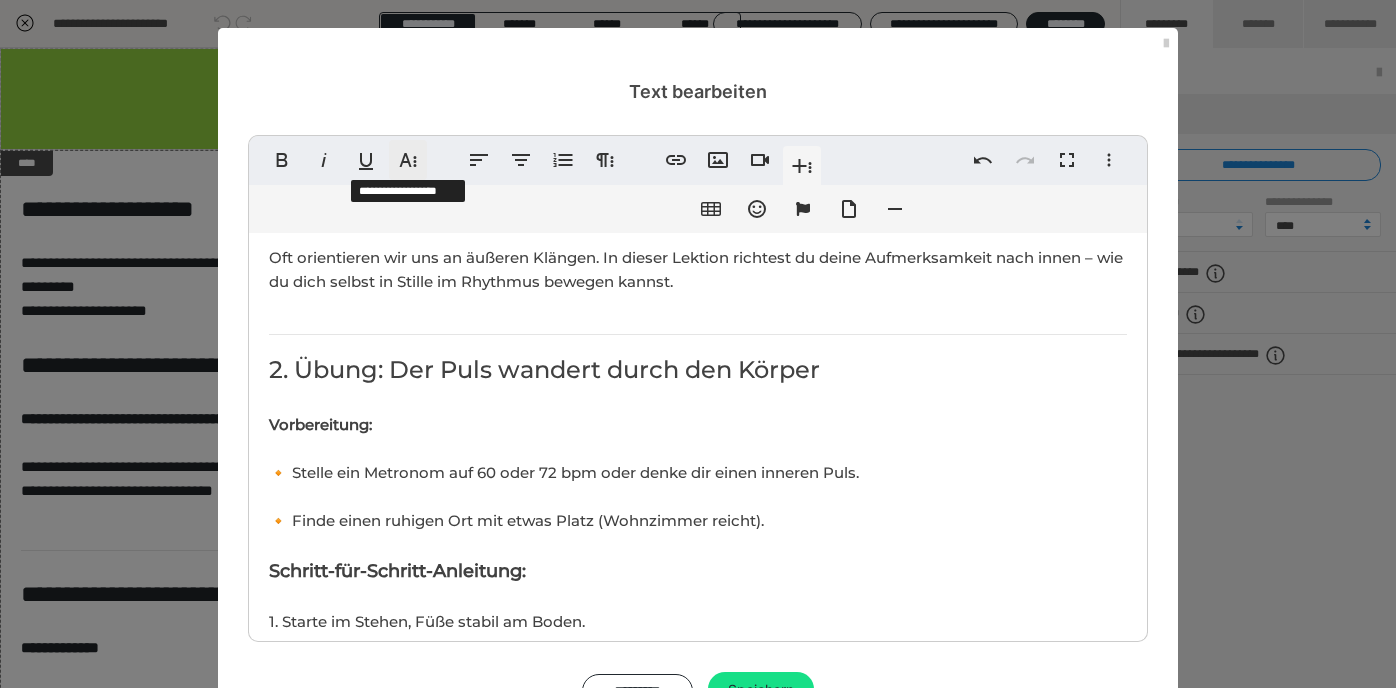 click 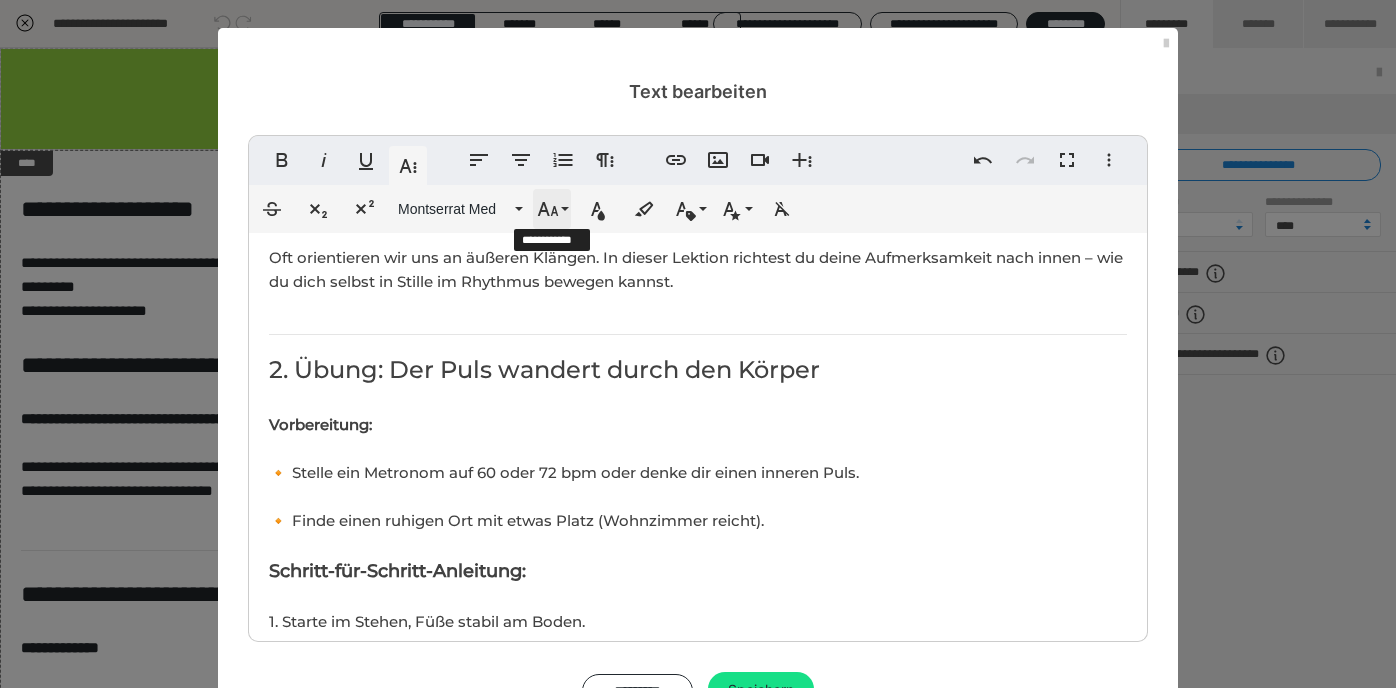 click on "Schriftgröße" at bounding box center [552, 209] 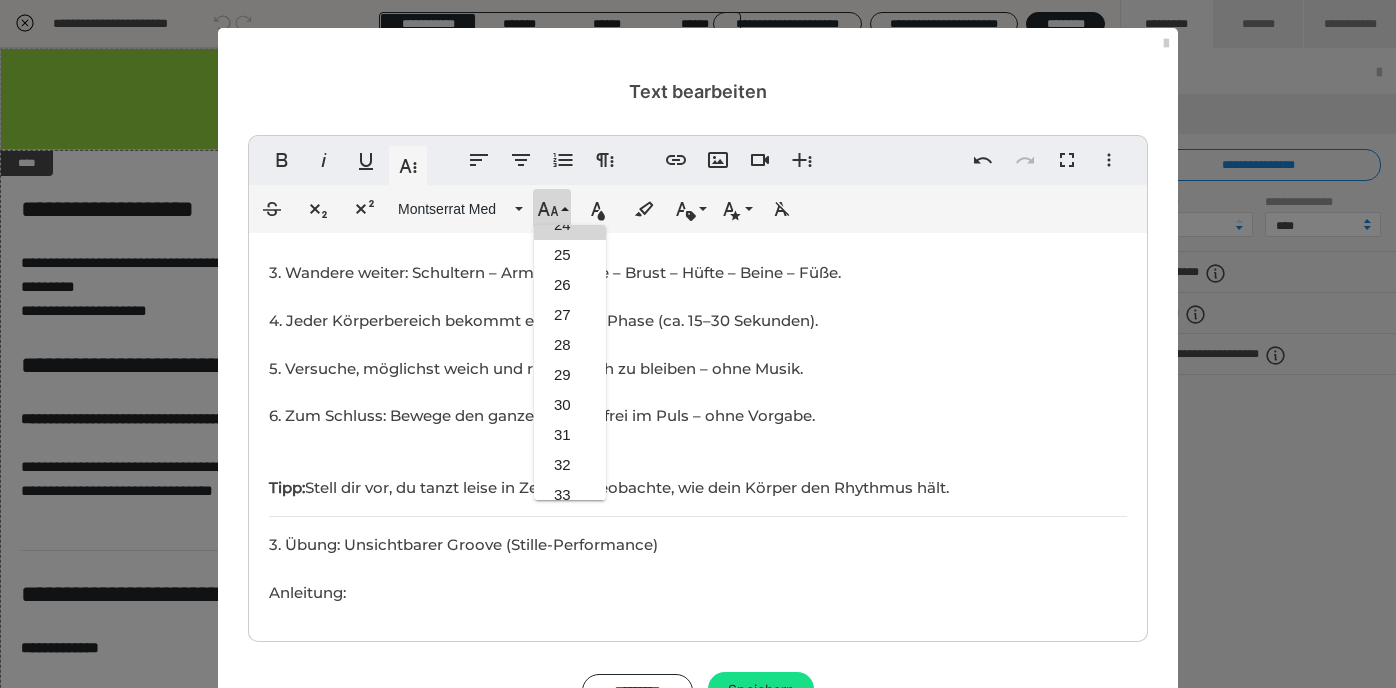 scroll, scrollTop: 761, scrollLeft: 0, axis: vertical 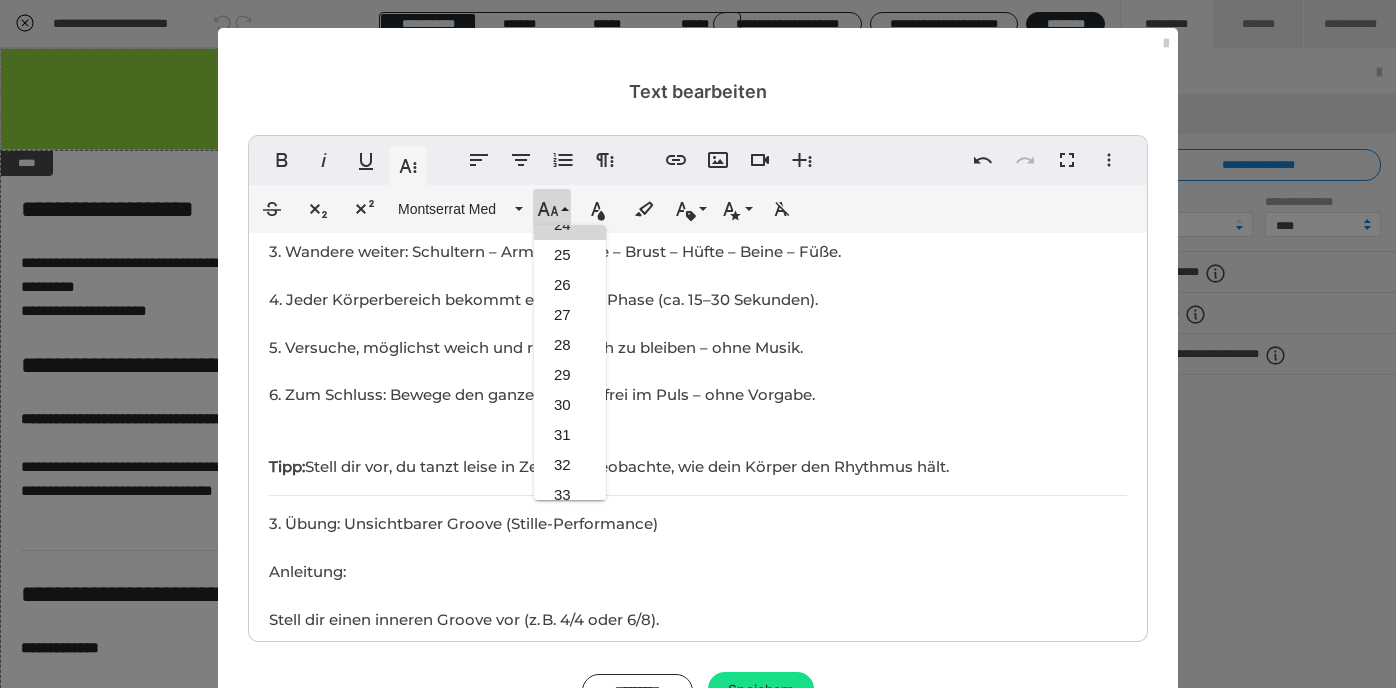click on "3. Übung: Unsichtbarer Groove (Stille-Performance) Anleitung: Stell dir einen inneren Groove vor (z. B. 4/4 oder 6/8). Wähle 3 Bewegungen (z. B. Armkreis – Brustimpuls – Kopfnicken). Führe sie wiederholt im Puls aus, aber in absoluter Stille. Achte darauf, wie du Dynamik, Tempo und Akzent setzt – ohne Geräusch. Reflexionsfrage: Wie fühlt sich Rhythmus an, wenn niemand ihn hört außer dir?" at bounding box center (568, 667) 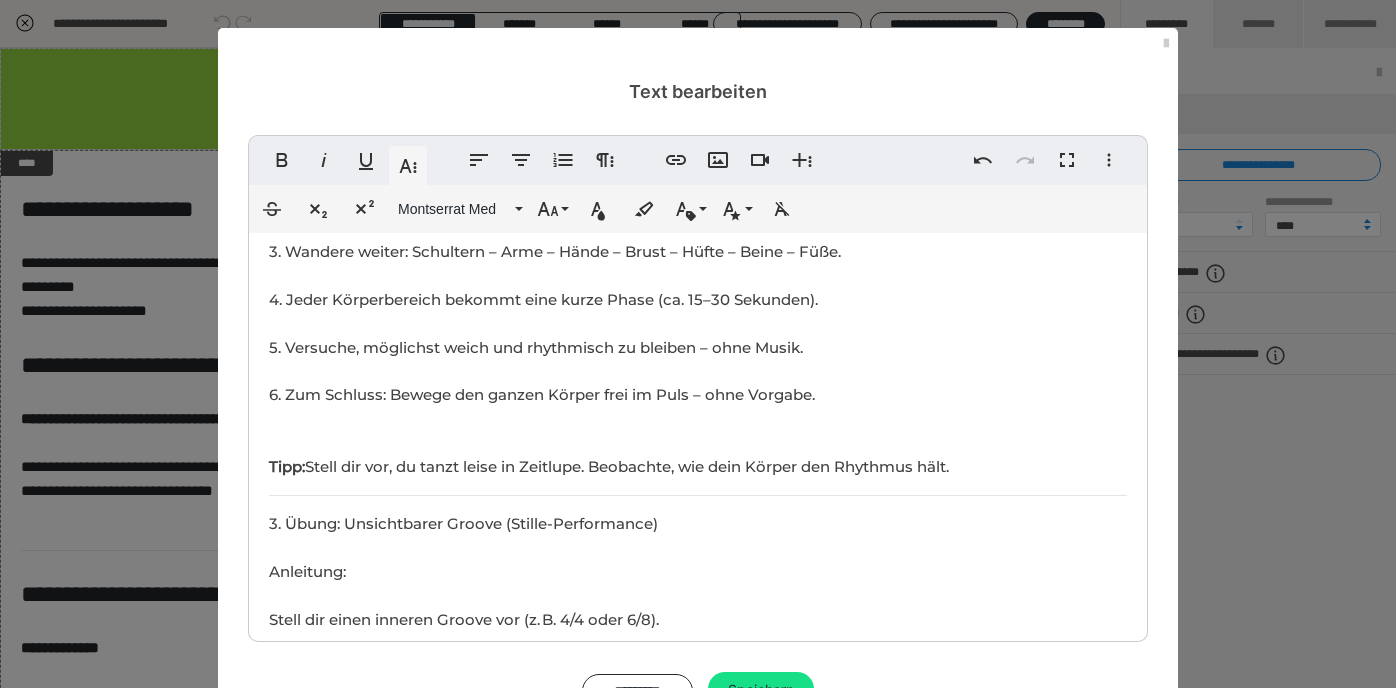 click on "3. Übung: Unsichtbarer Groove (Stille-Performance) Anleitung: Stell dir einen inneren Groove vor (z. B. 4/4 oder 6/8). Wähle 3 Bewegungen (z. B. Armkreis – Brustimpuls – Kopfnicken). Führe sie wiederholt im Puls aus, aber in absoluter Stille. Achte darauf, wie du Dynamik, Tempo und Akzent setzt – ohne Geräusch. Reflexionsfrage: Wie fühlt sich Rhythmus an, wenn niemand ihn hört außer dir?" at bounding box center (568, 667) 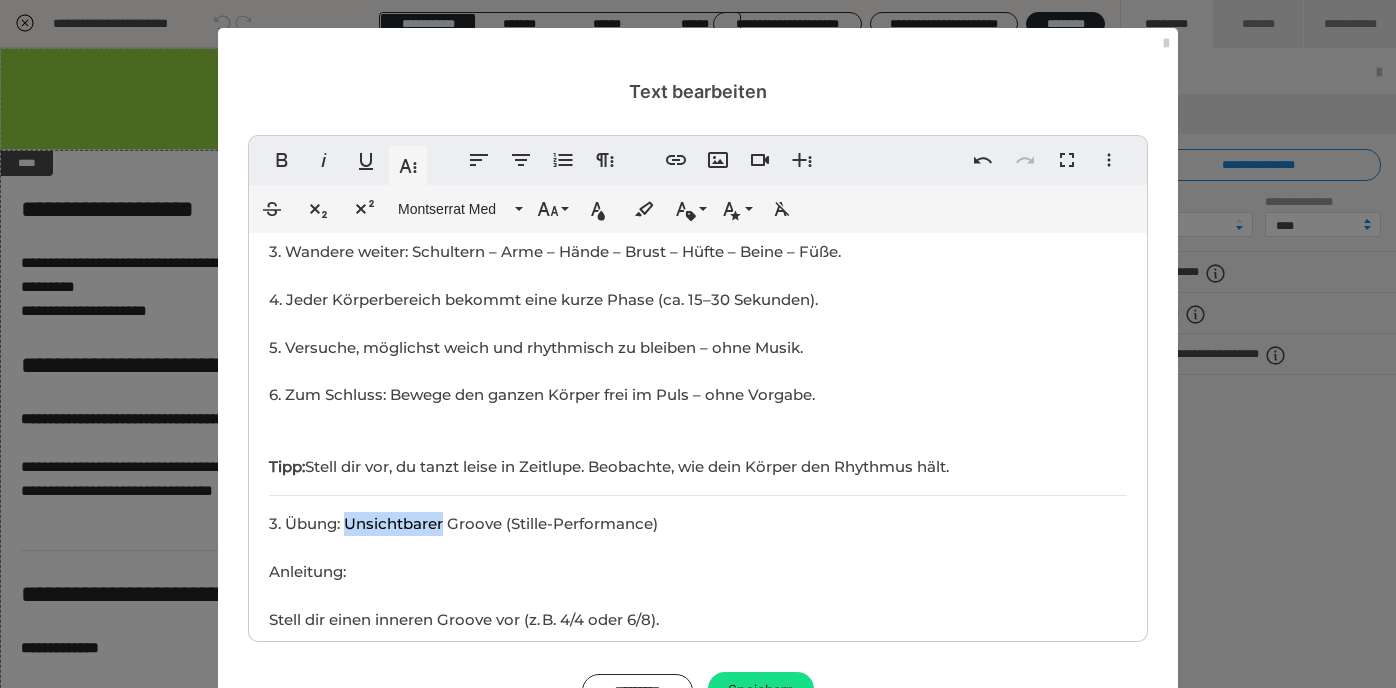 click on "3. Übung: Unsichtbarer Groove (Stille-Performance) Anleitung: Stell dir einen inneren Groove vor (z. B. 4/4 oder 6/8). Wähle 3 Bewegungen (z. B. Armkreis – Brustimpuls – Kopfnicken). Führe sie wiederholt im Puls aus, aber in absoluter Stille. Achte darauf, wie du Dynamik, Tempo und Akzent setzt – ohne Geräusch. Reflexionsfrage: Wie fühlt sich Rhythmus an, wenn niemand ihn hört außer dir?" at bounding box center [568, 667] 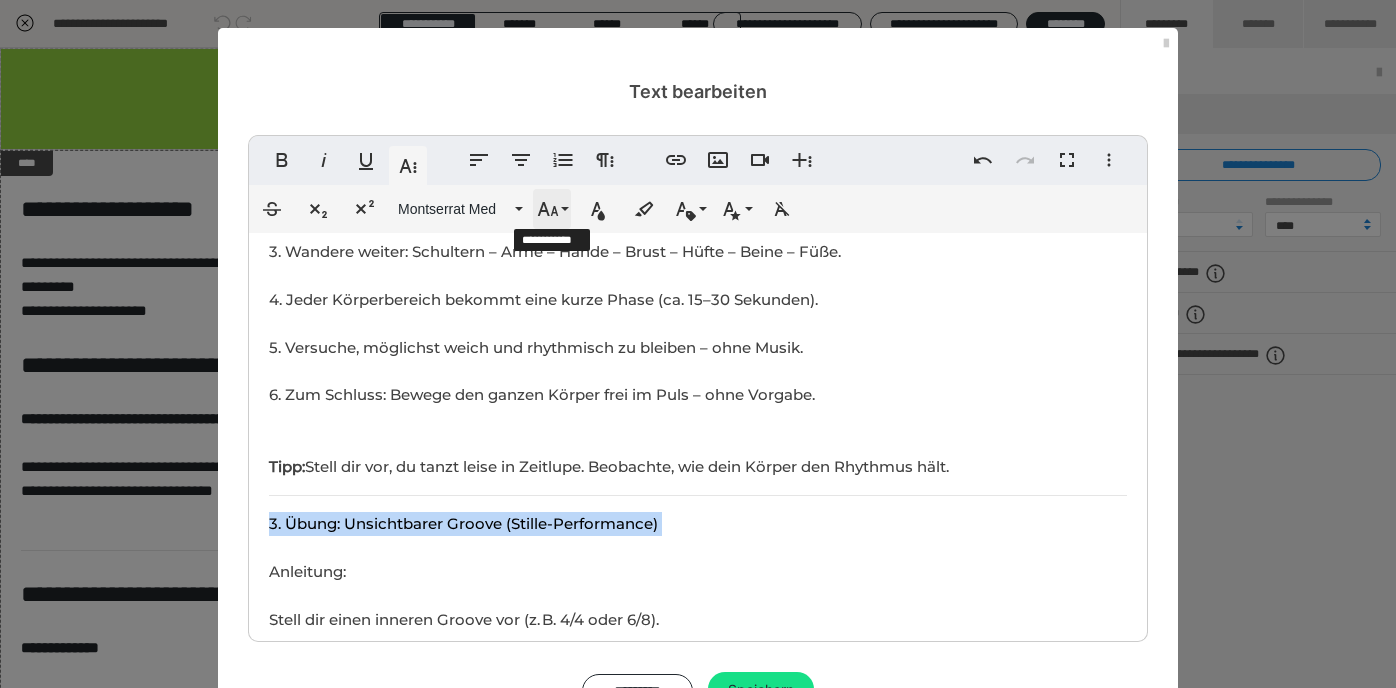 click on "Schriftgröße" at bounding box center (552, 209) 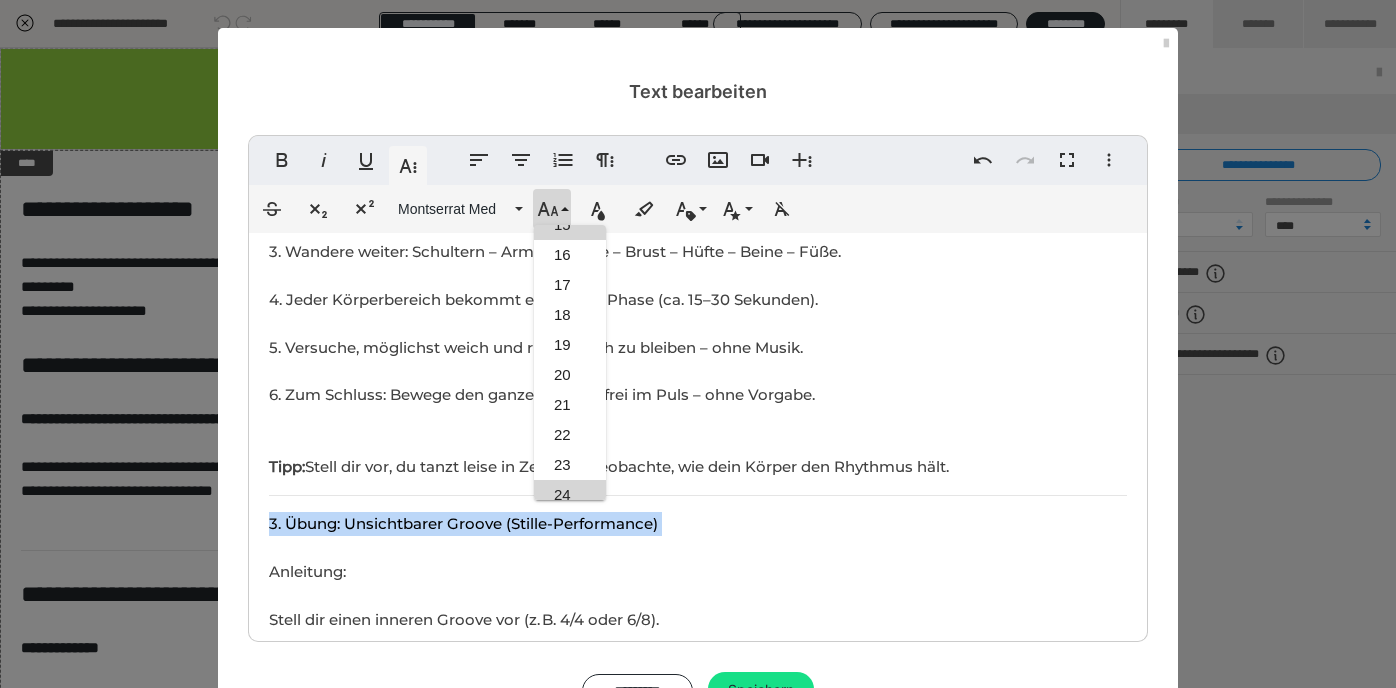 click on "24" at bounding box center (570, 495) 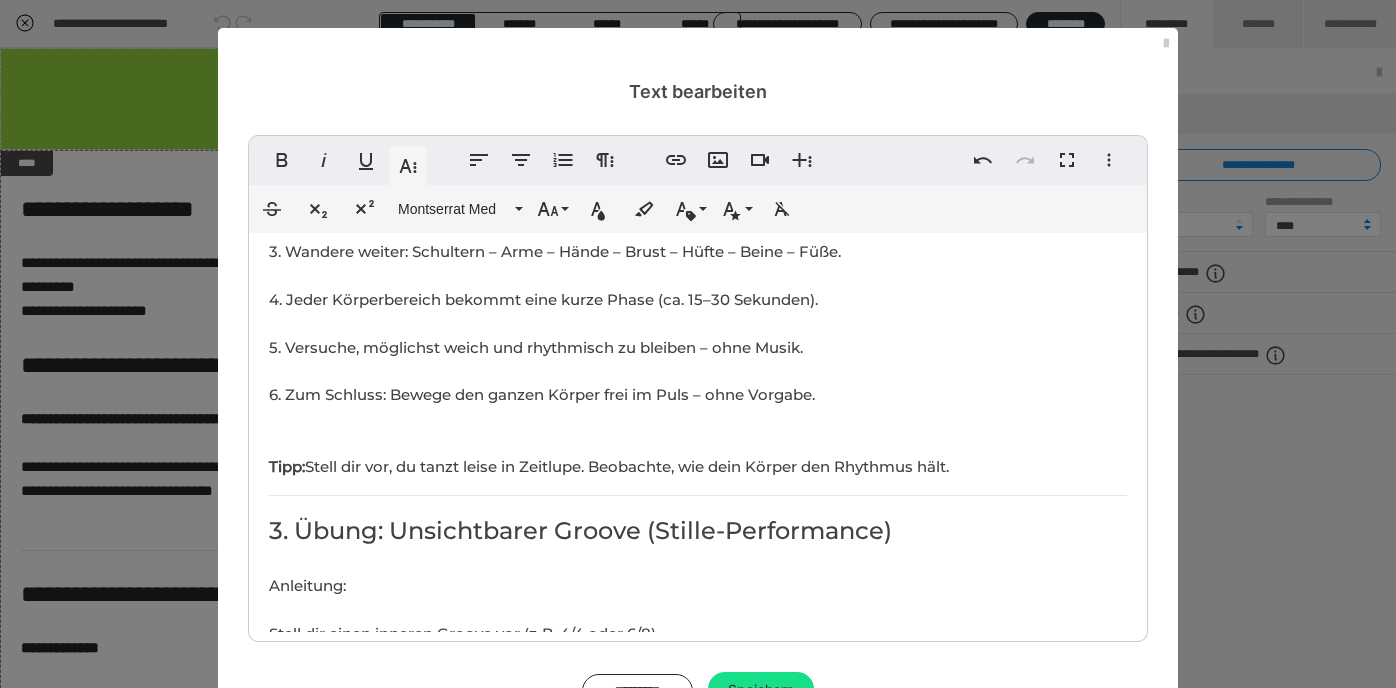 click on "Dauer: ca. [NUMBER] - [NUMBER] Minuten" at bounding box center (698, 653) 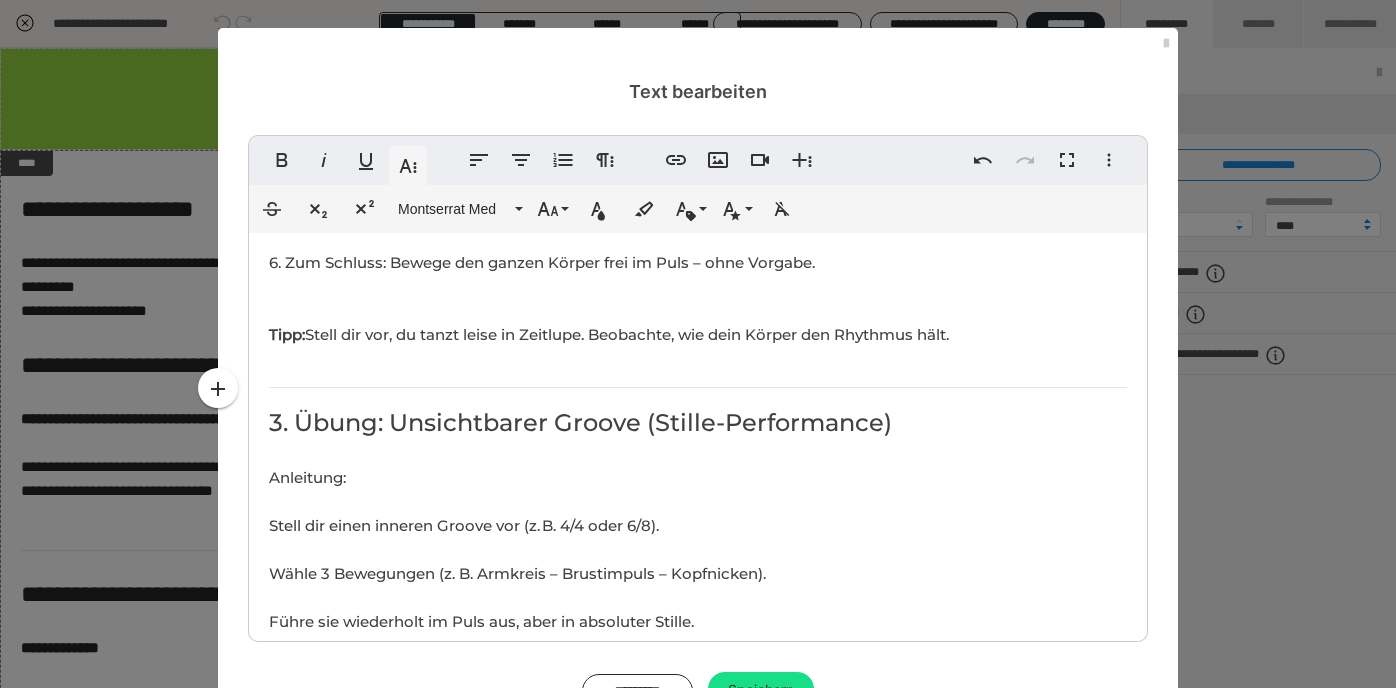 scroll, scrollTop: 904, scrollLeft: 0, axis: vertical 